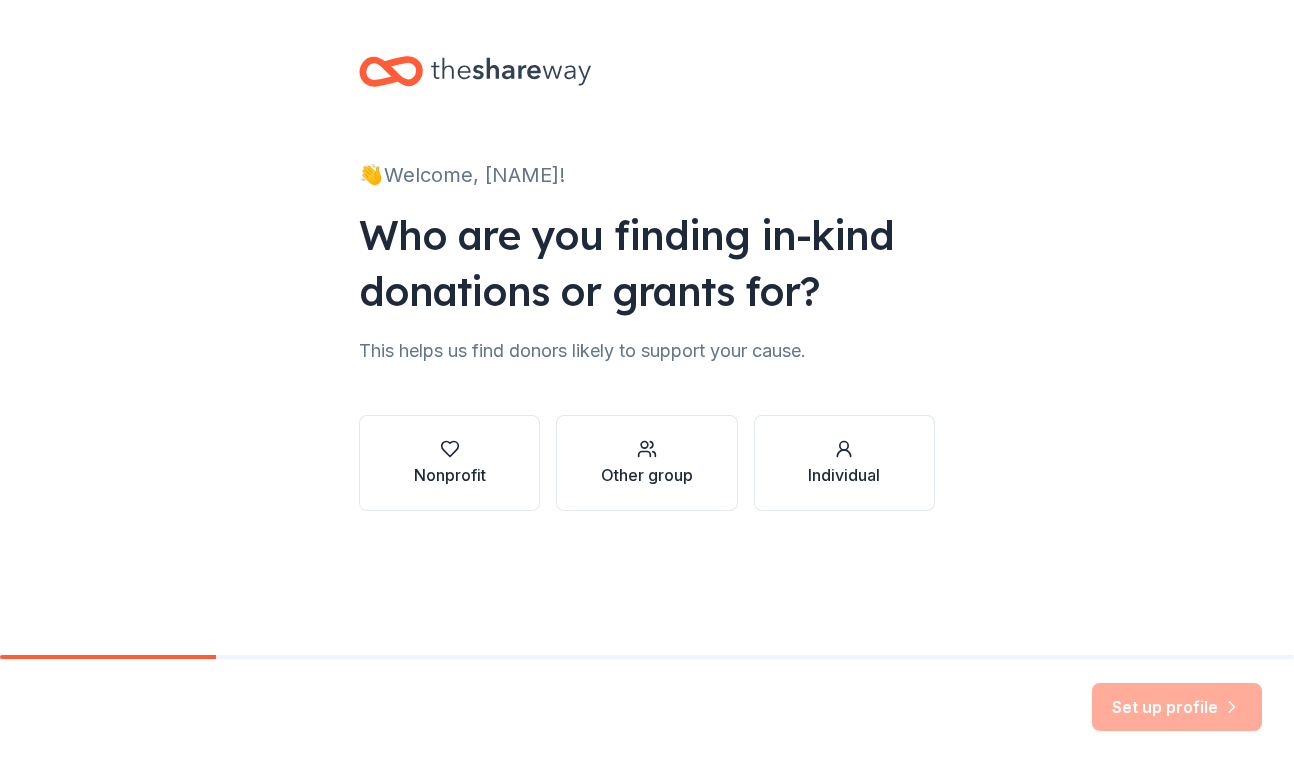 scroll, scrollTop: 0, scrollLeft: 0, axis: both 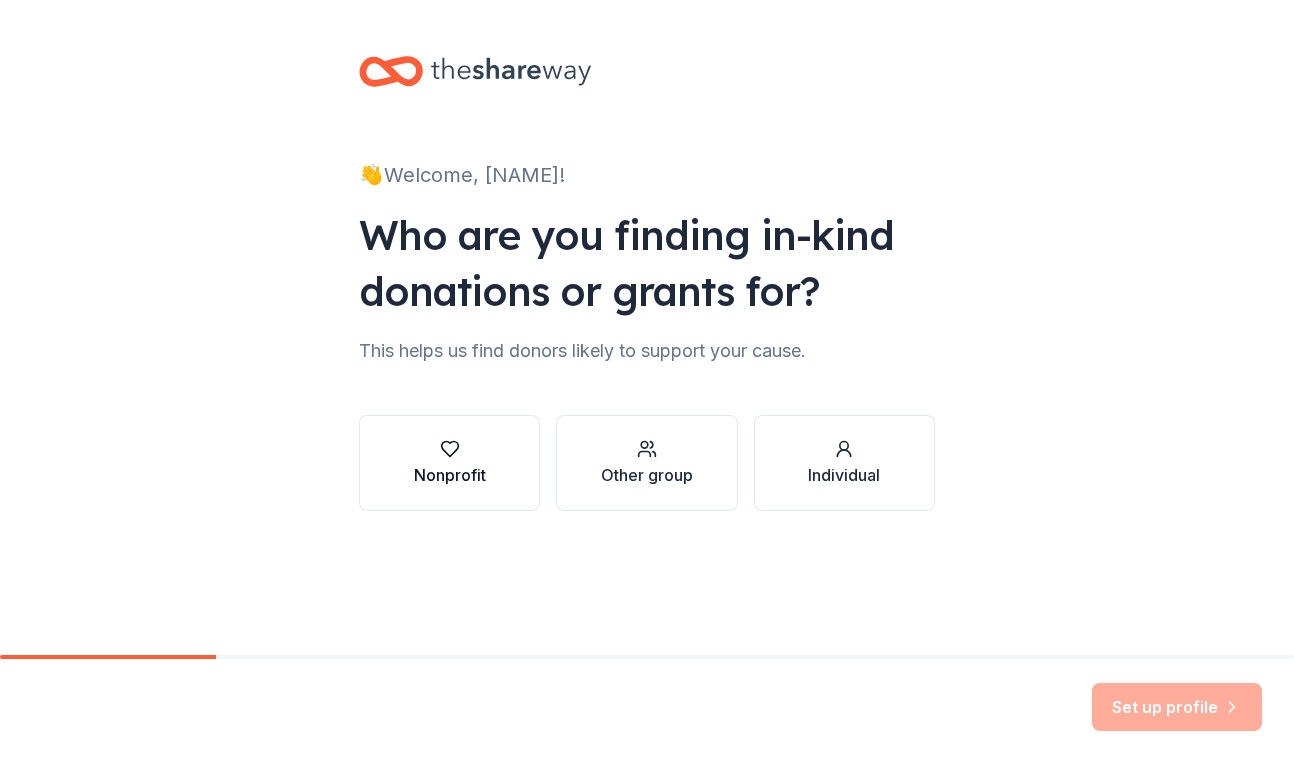 click at bounding box center (450, 449) 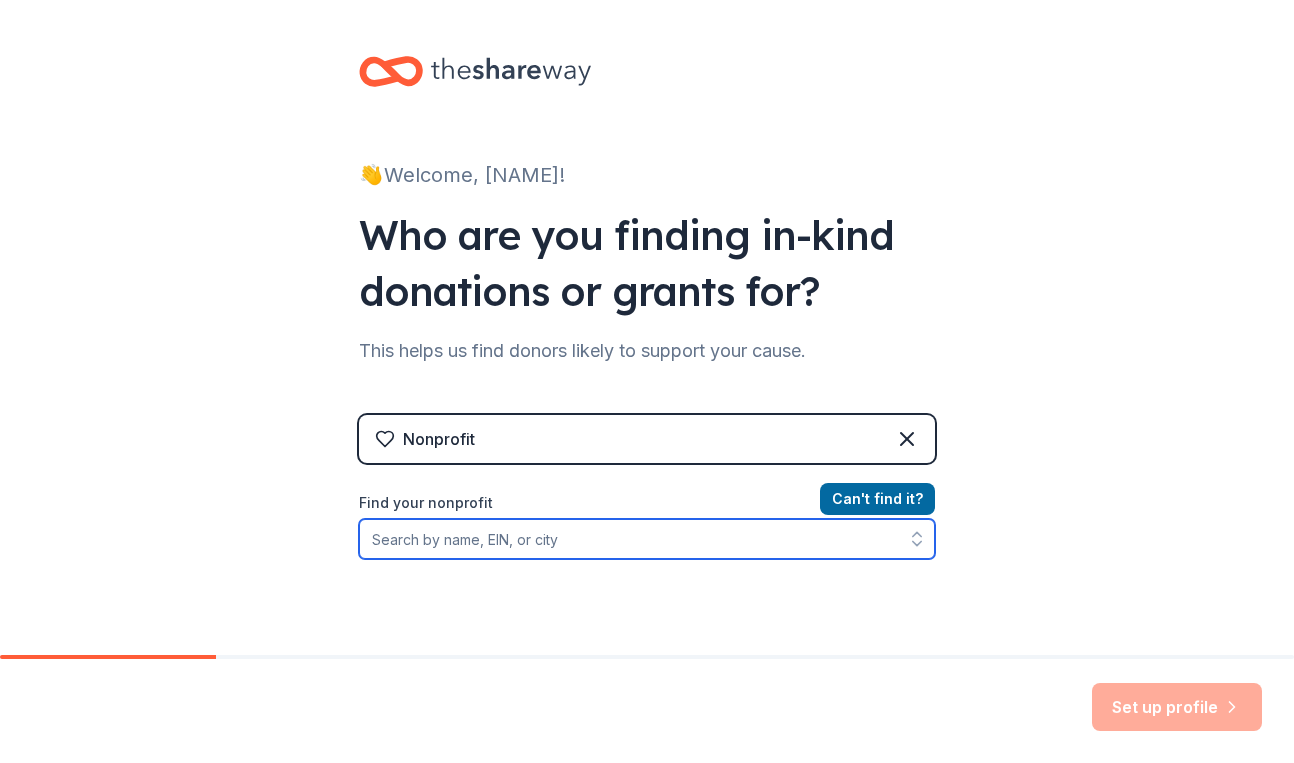 click on "Find your nonprofit" at bounding box center (647, 539) 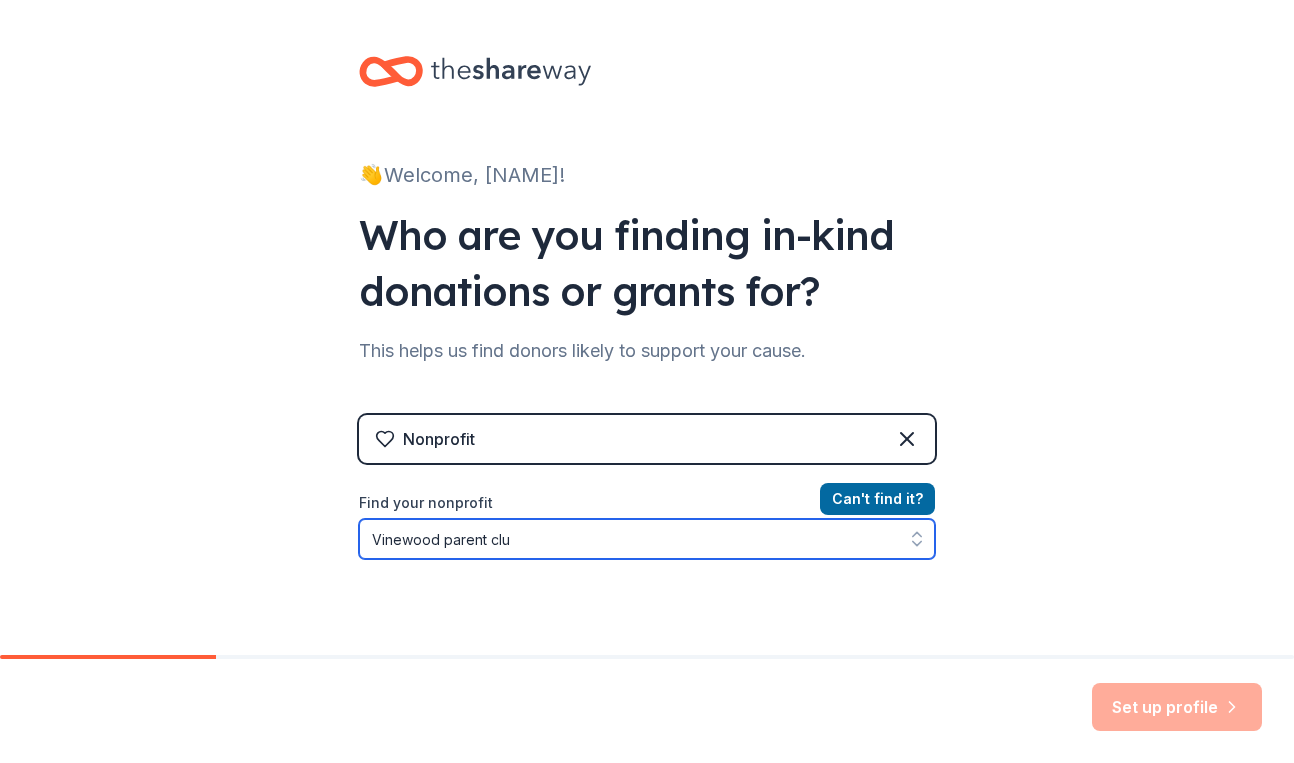 type on "Vinewood parent club" 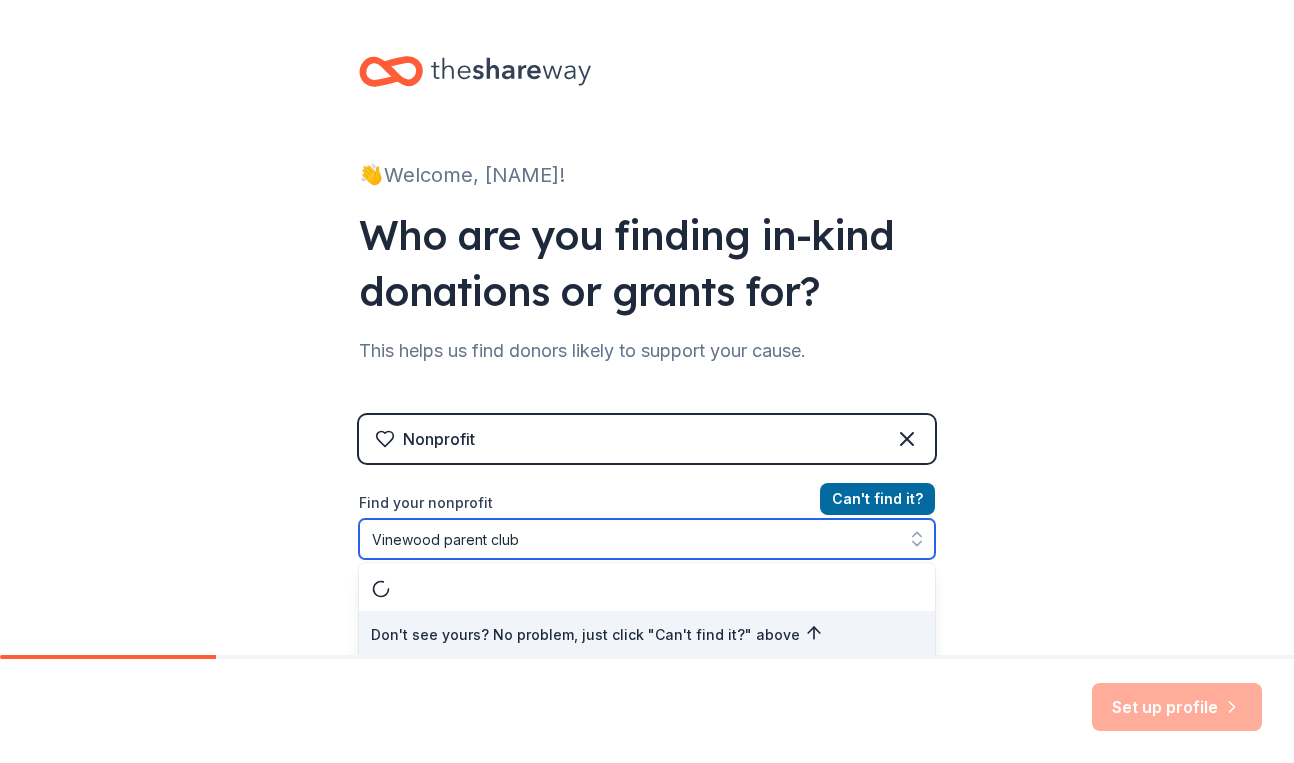 scroll, scrollTop: 4, scrollLeft: 0, axis: vertical 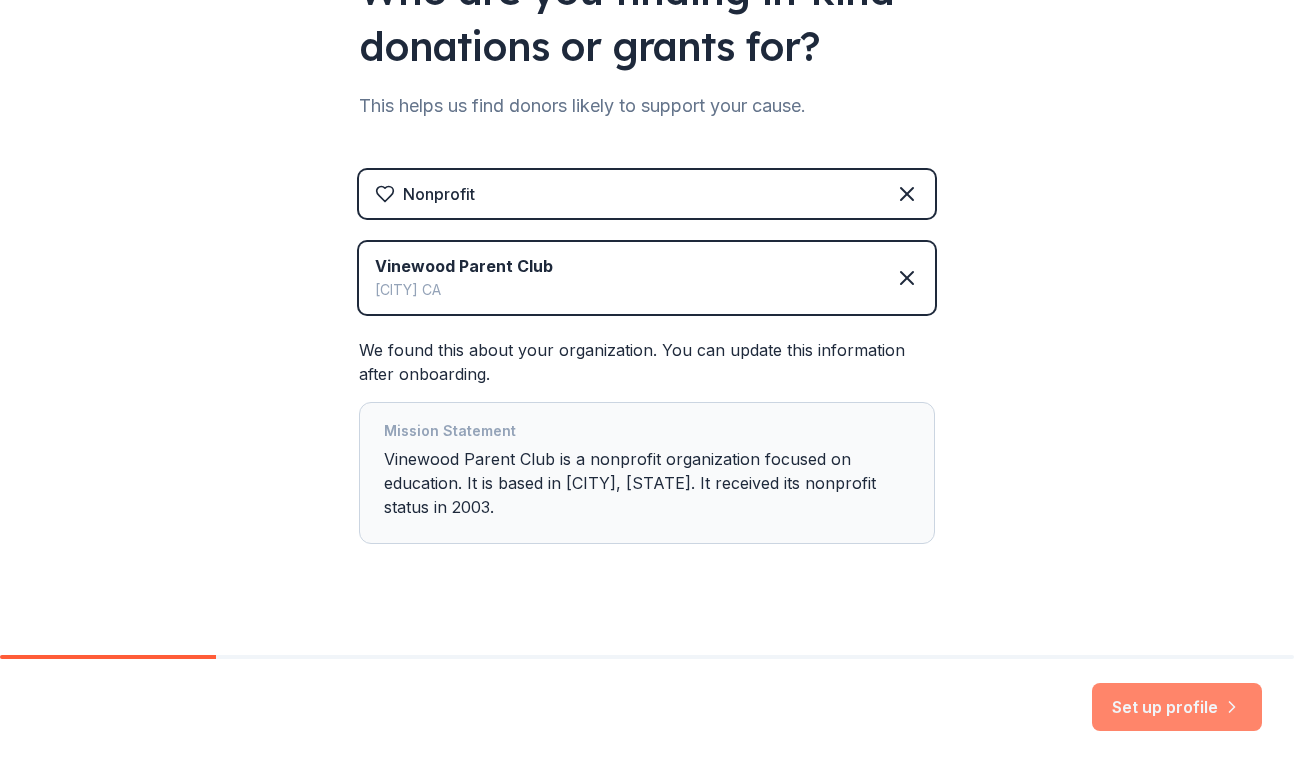 click on "Set up profile" at bounding box center [1177, 707] 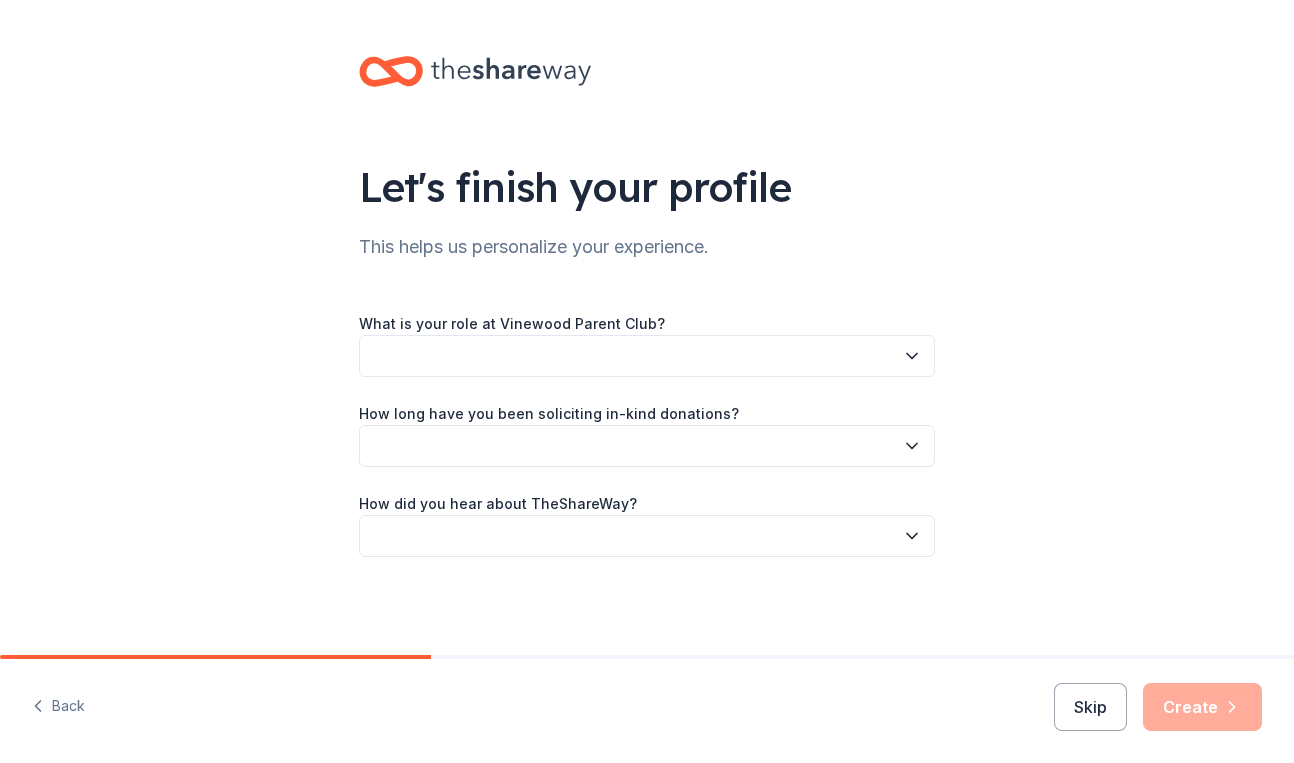 click at bounding box center [647, 356] 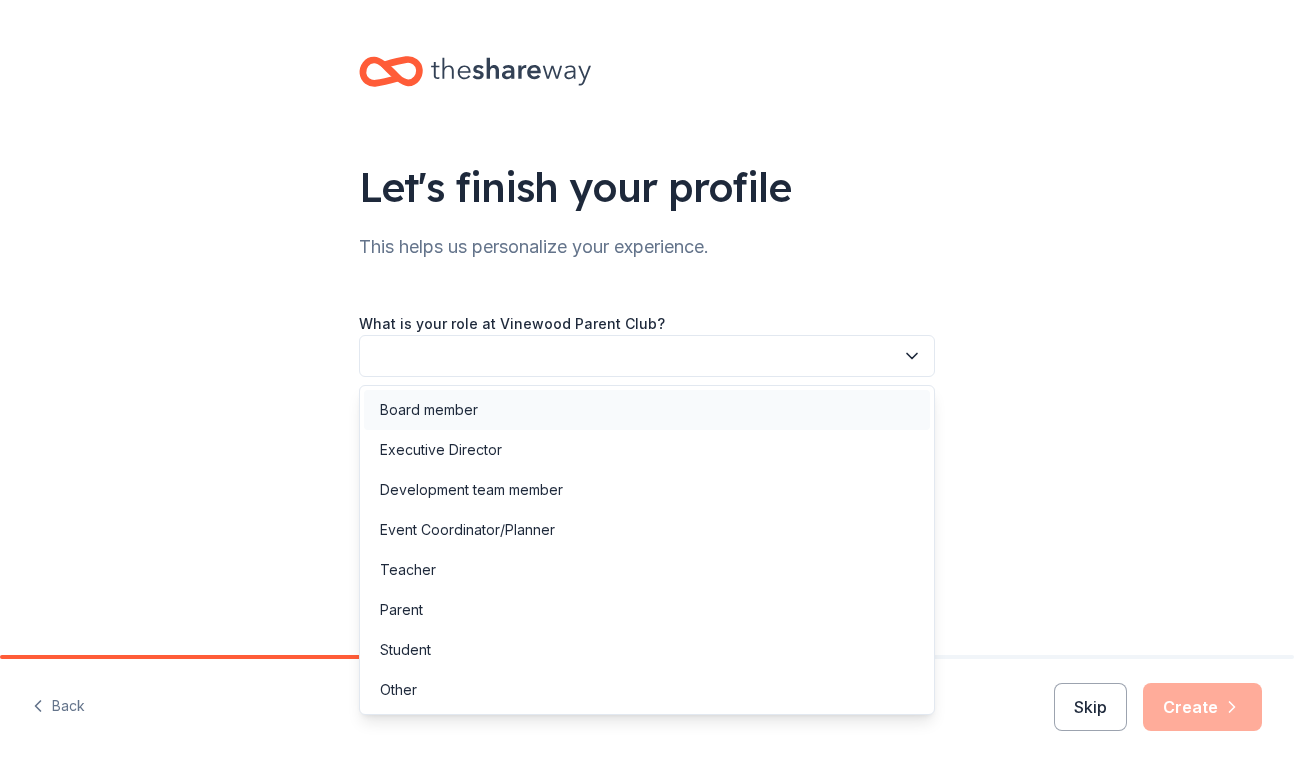 click on "Board member" at bounding box center [647, 410] 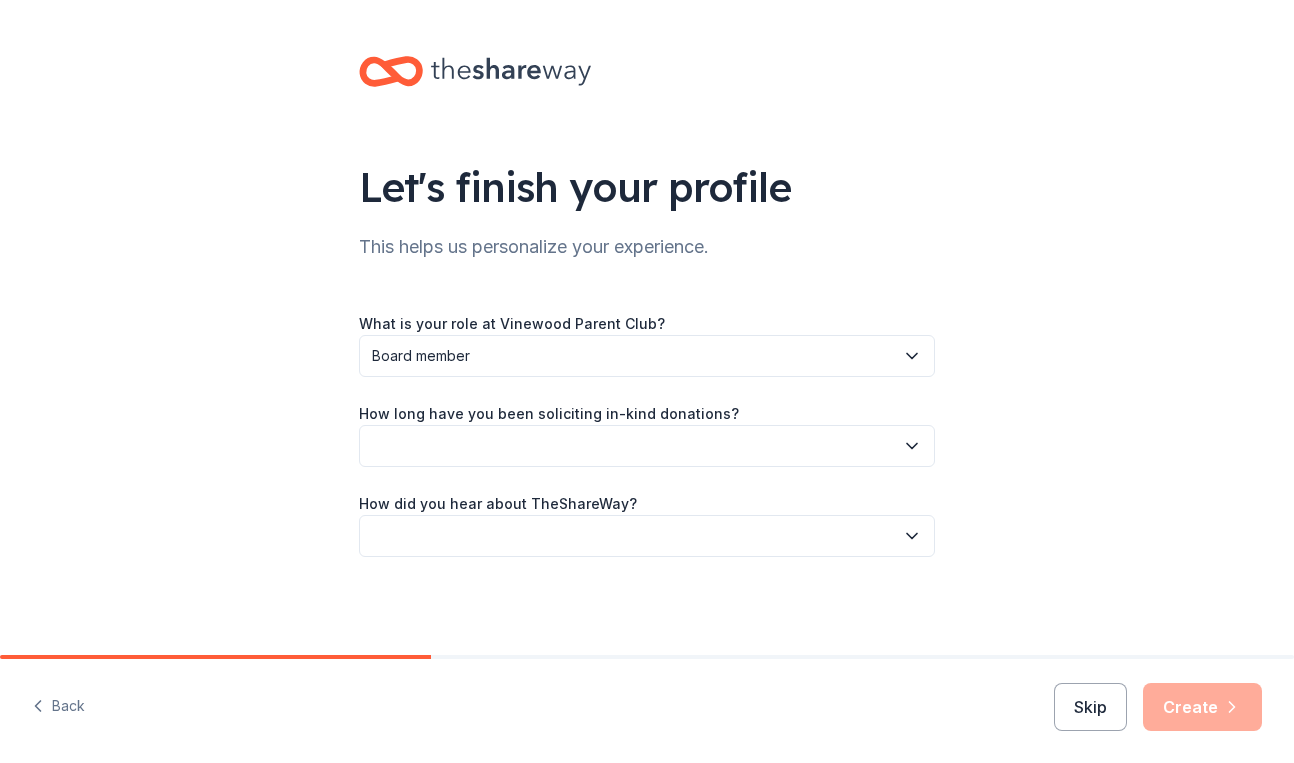 click at bounding box center (647, 446) 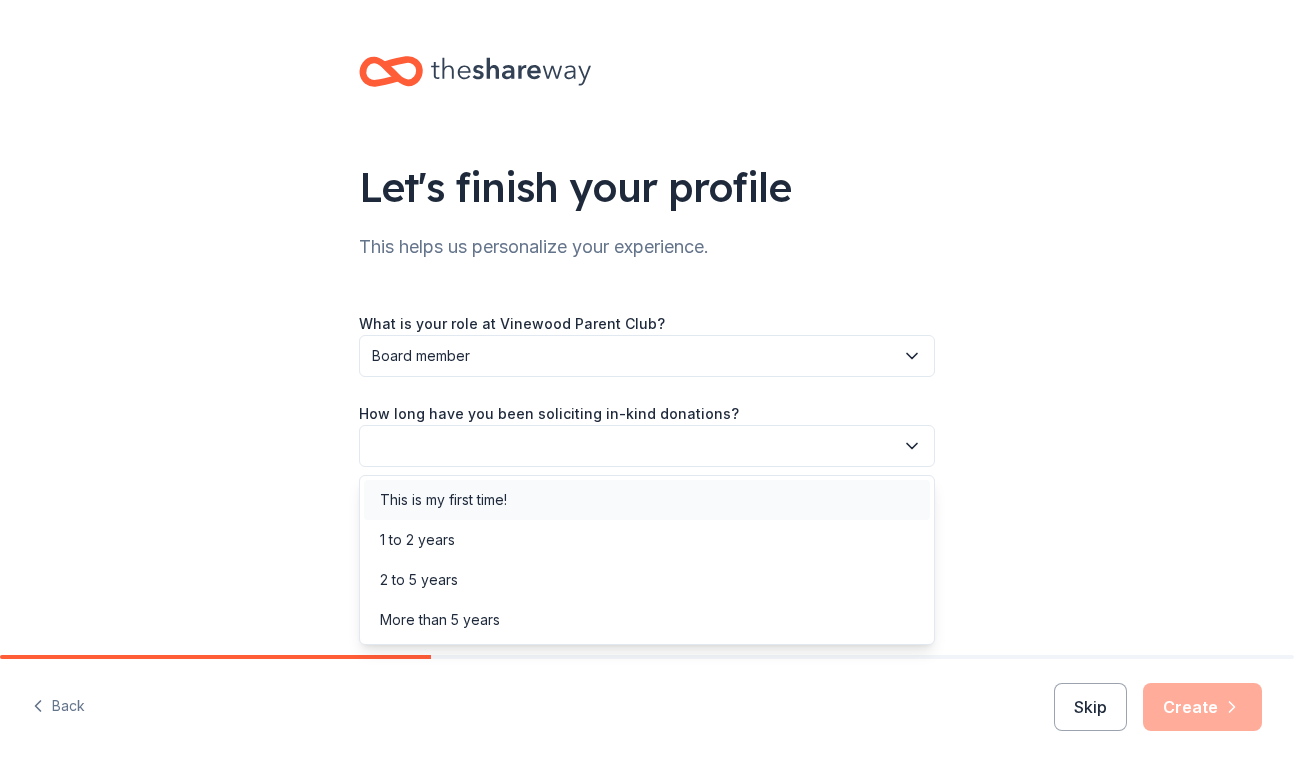 click on "This is my first time!" at bounding box center (647, 500) 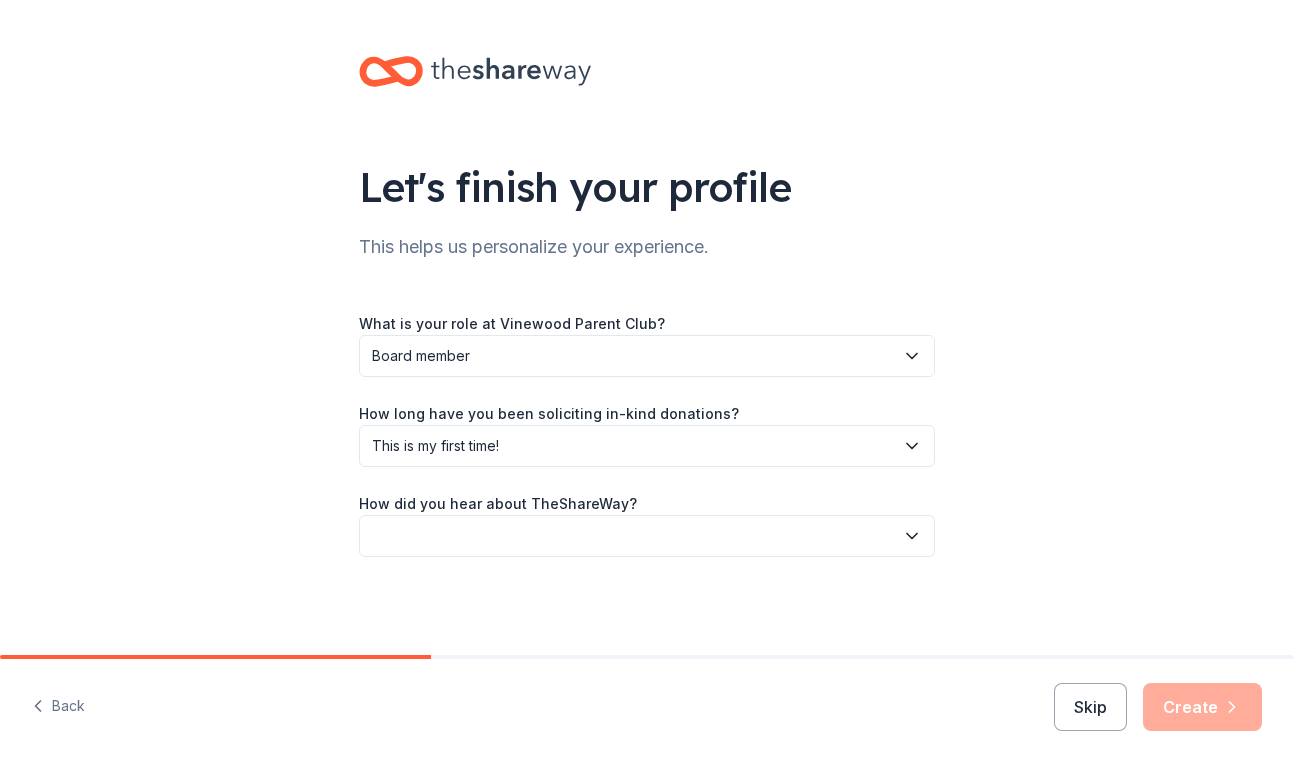 click at bounding box center [647, 536] 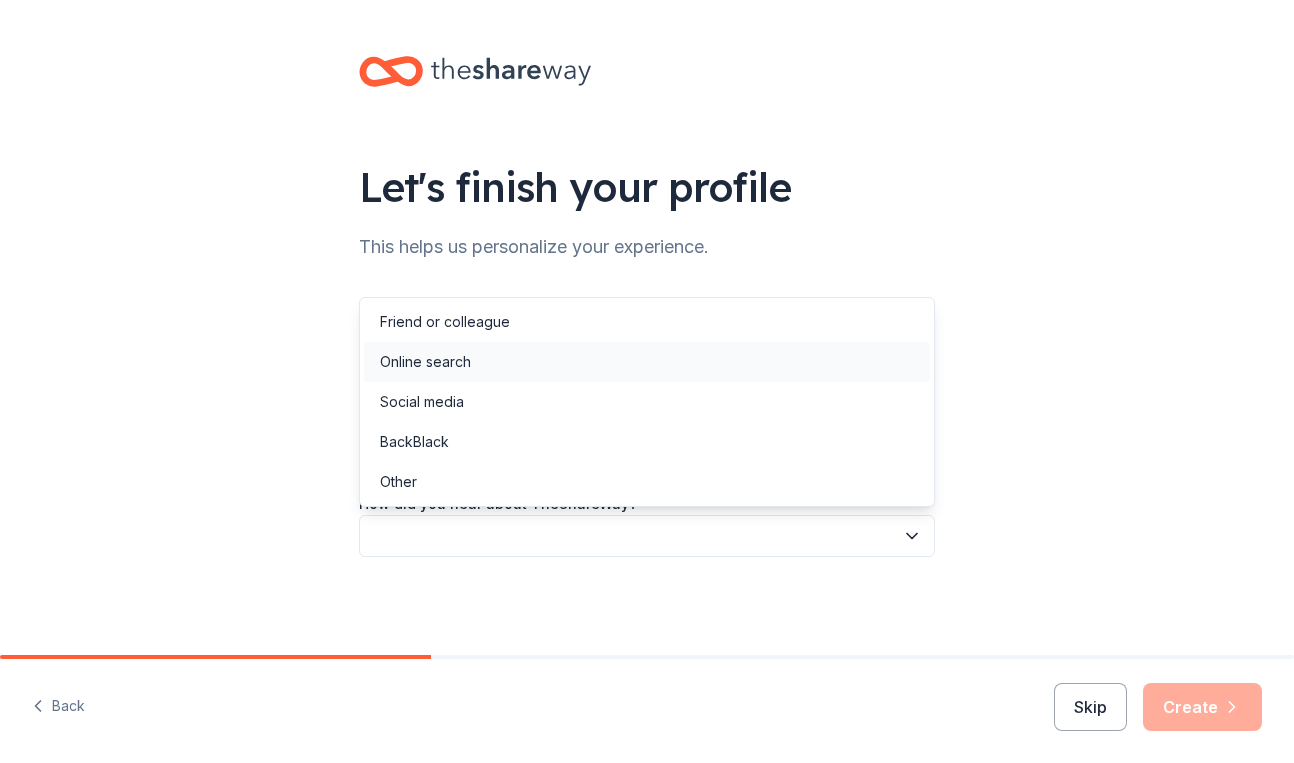 click on "Online search" at bounding box center (647, 362) 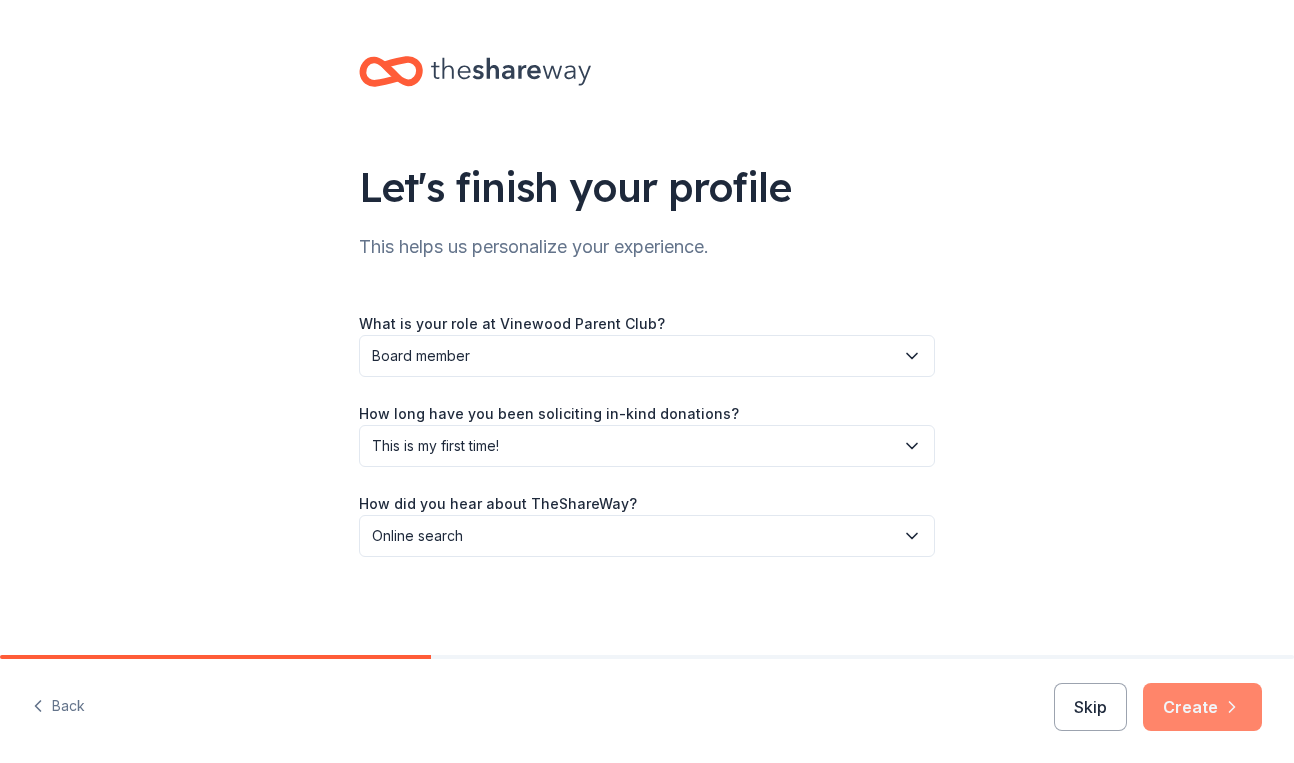 click on "Create" at bounding box center [1202, 707] 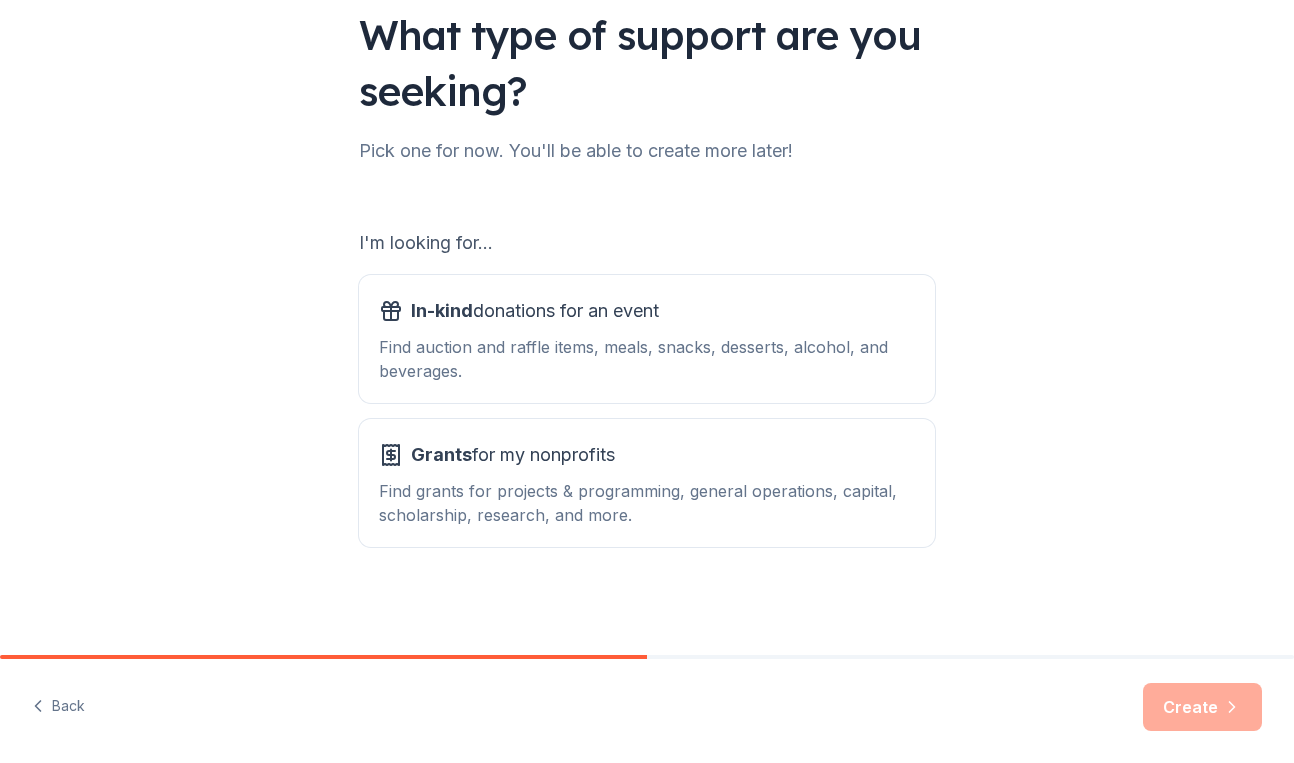 scroll, scrollTop: 152, scrollLeft: 0, axis: vertical 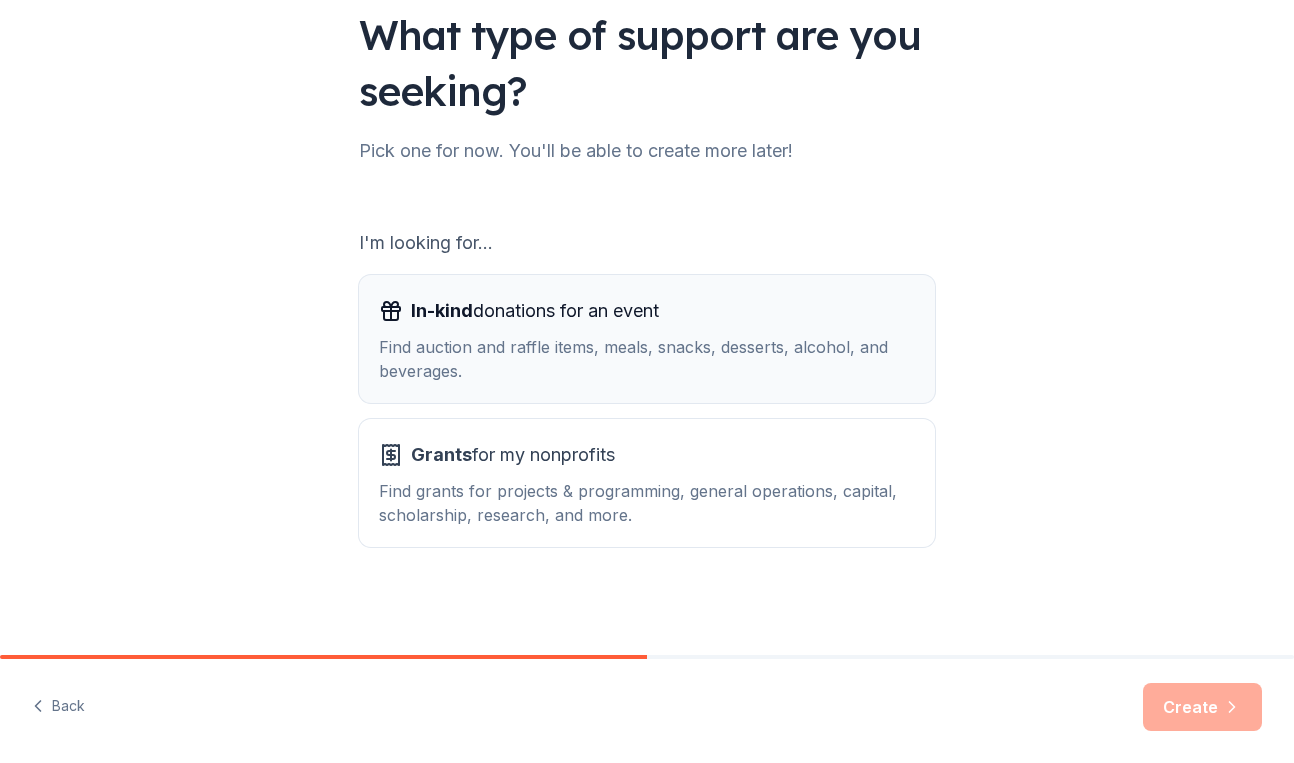 click on "Find auction and raffle items, meals, snacks, desserts, alcohol, and beverages." at bounding box center (647, 359) 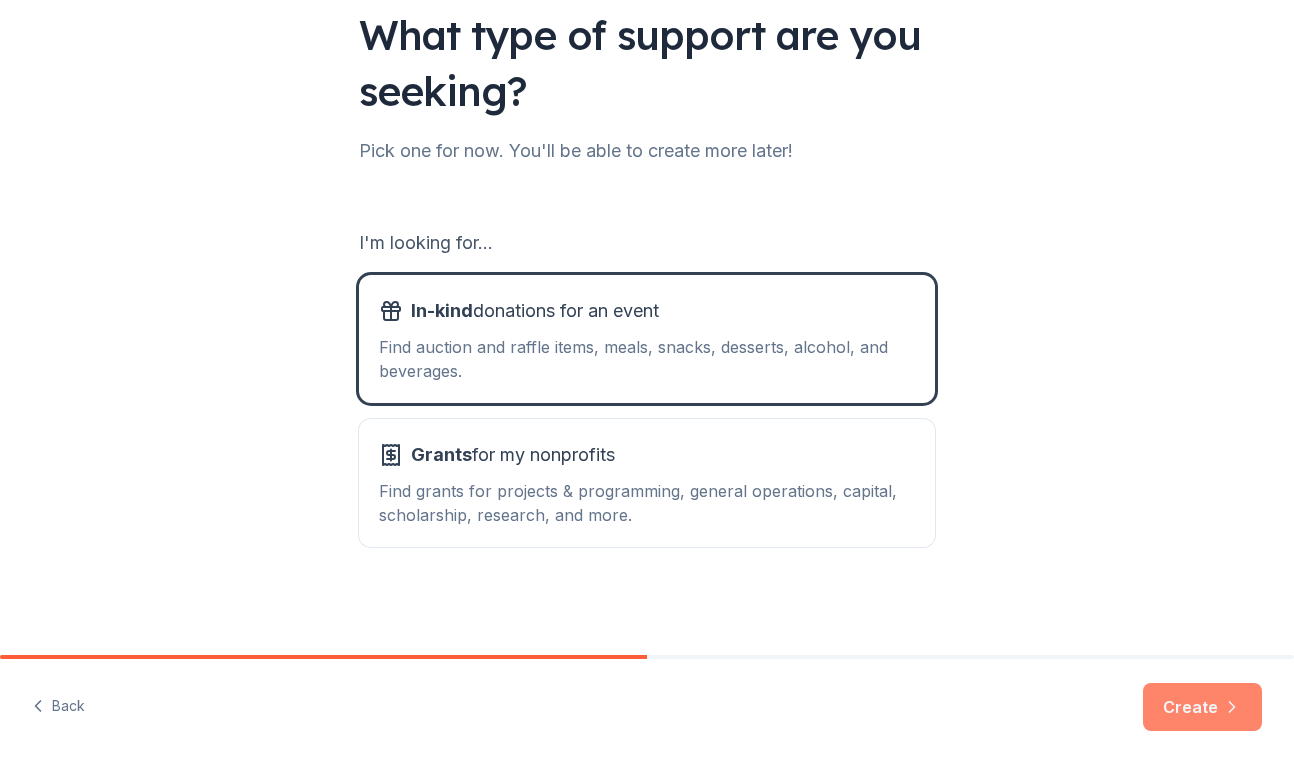 click on "Create" at bounding box center [1202, 707] 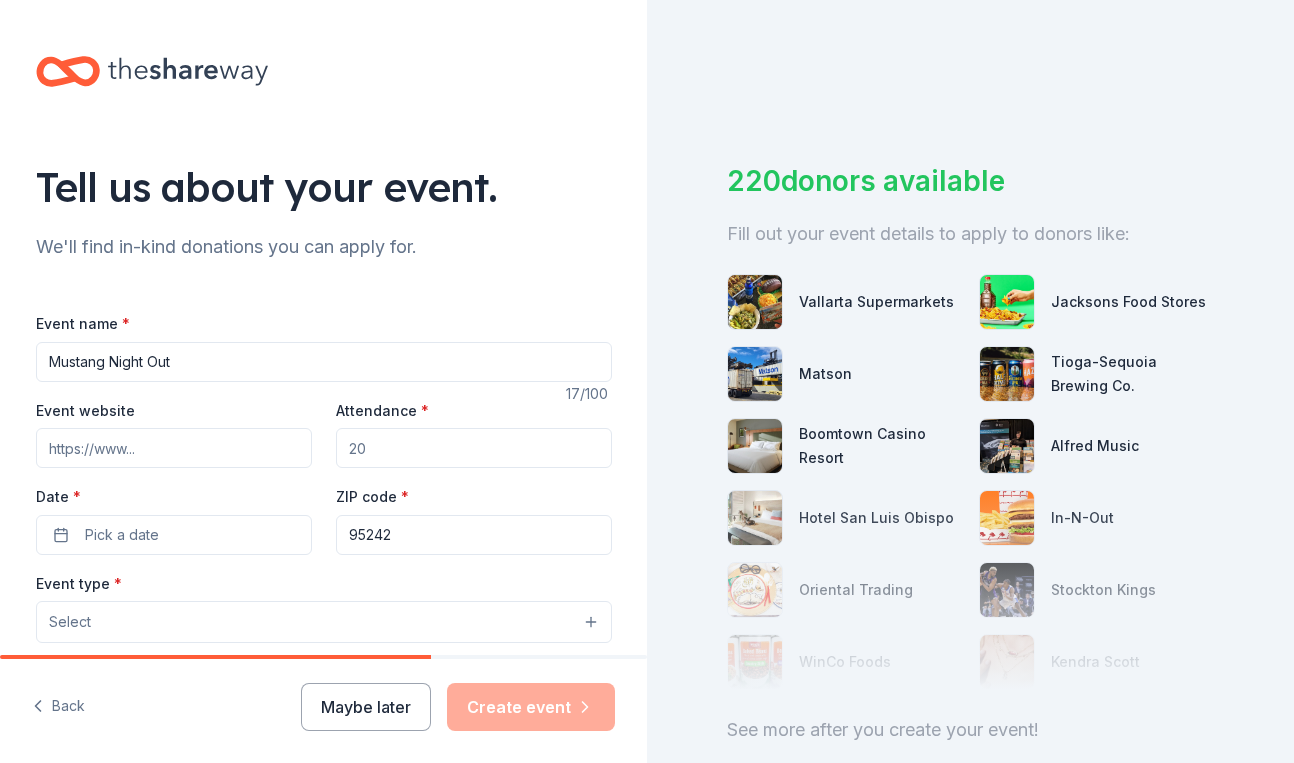 type on "Mustang Night Out" 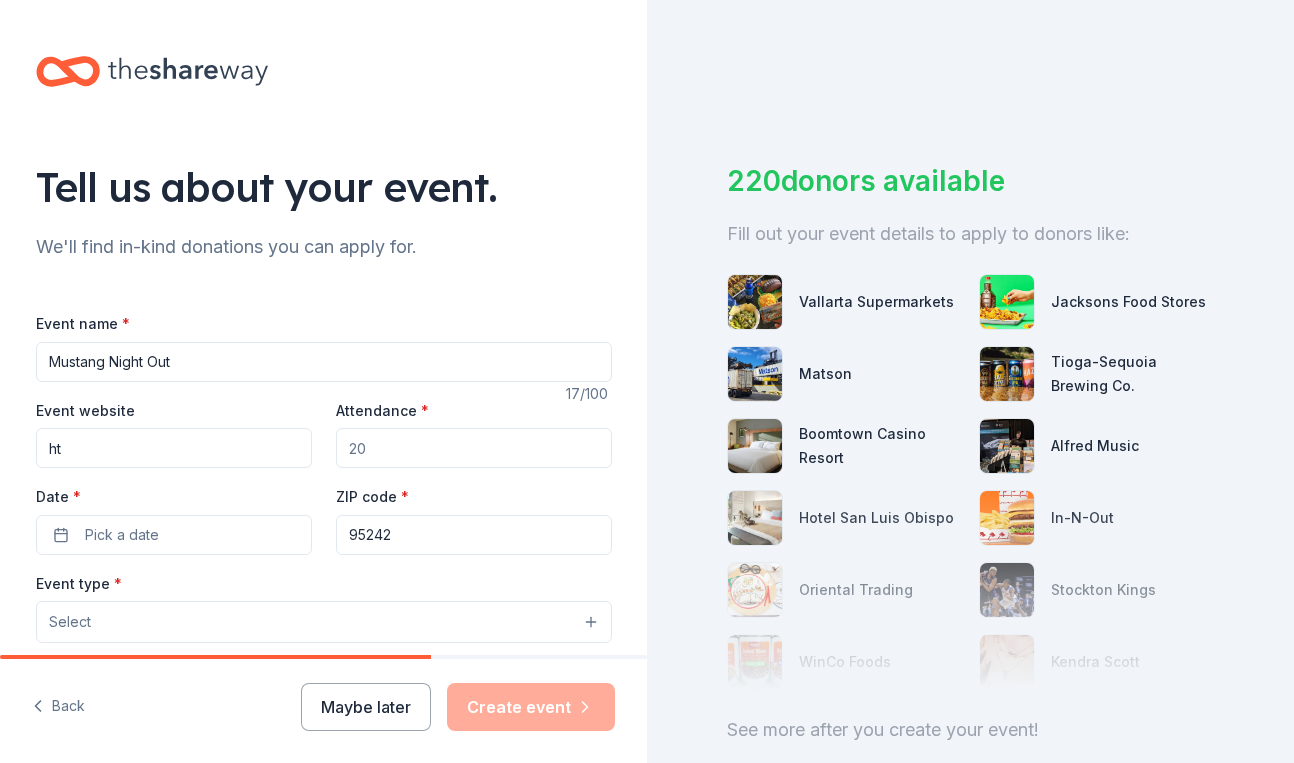 type on "h" 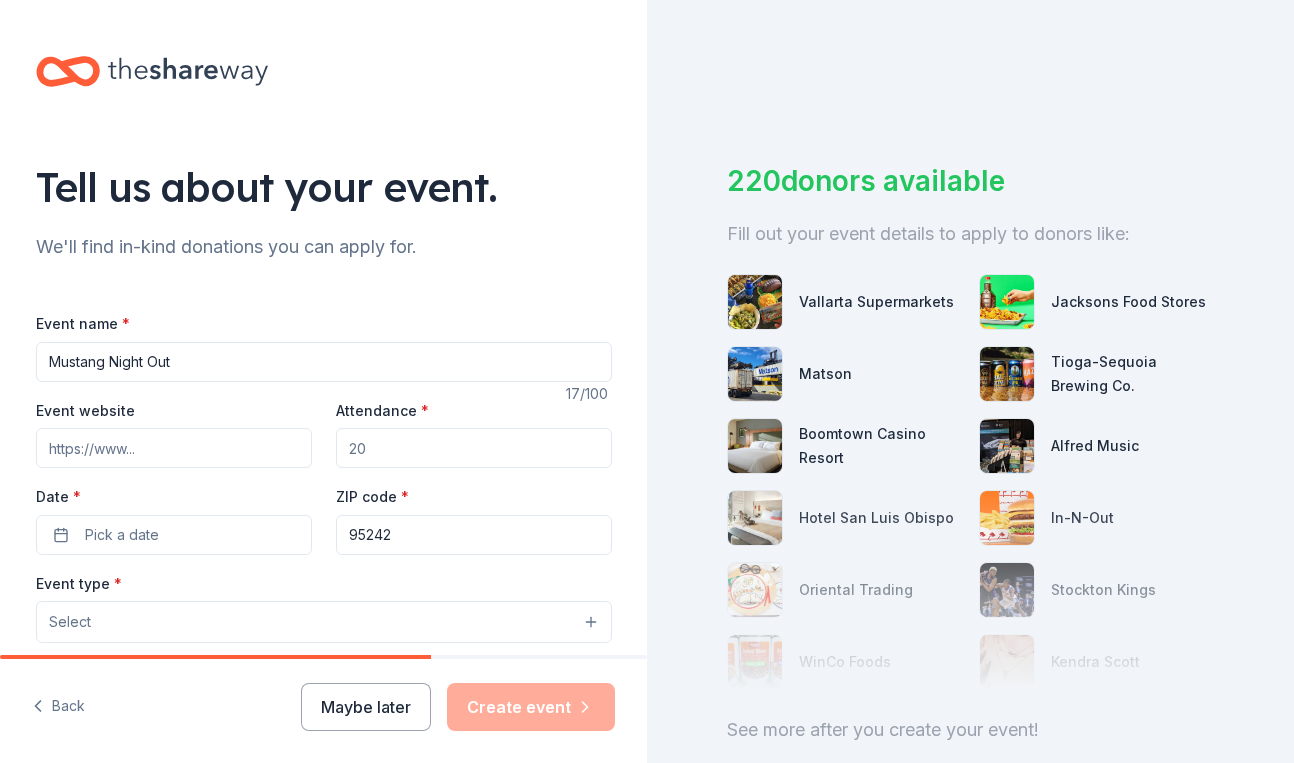paste on "https://bit.ly/aboutVPC" 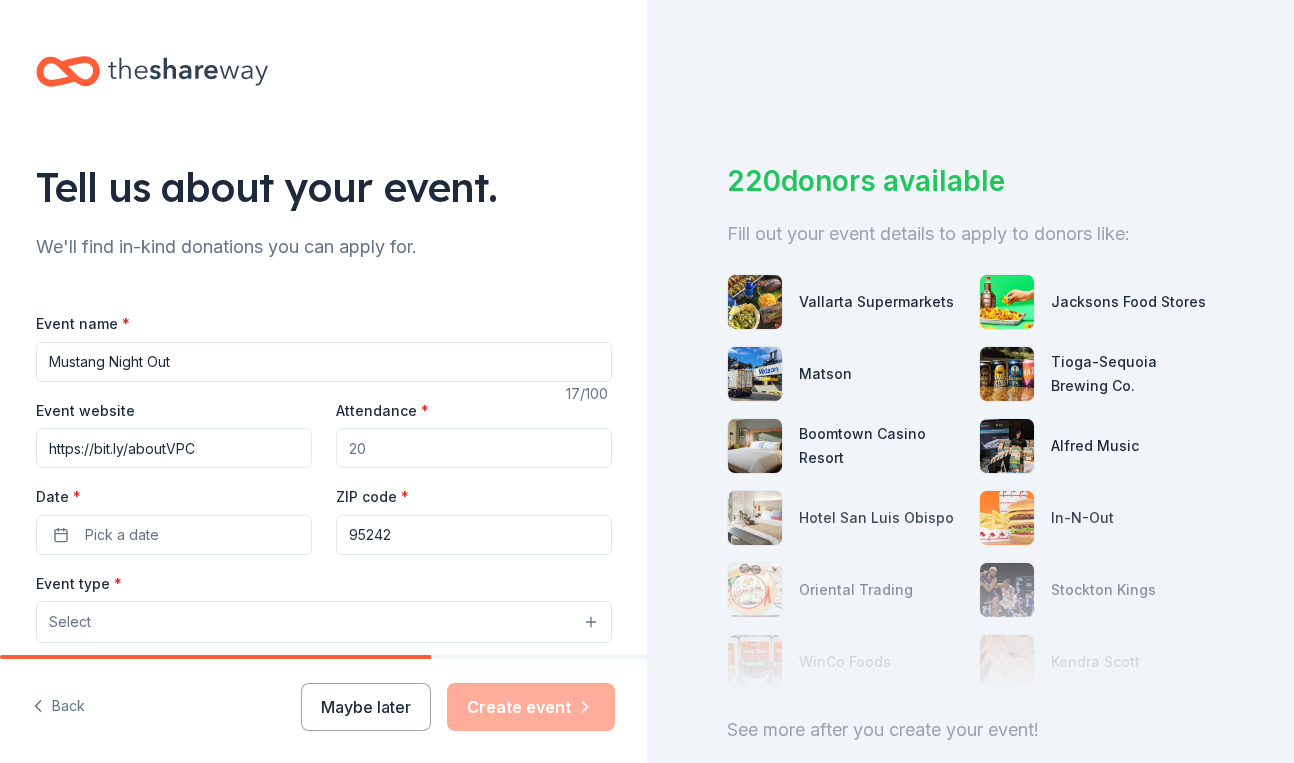 type on "https://bit.ly/aboutVPC" 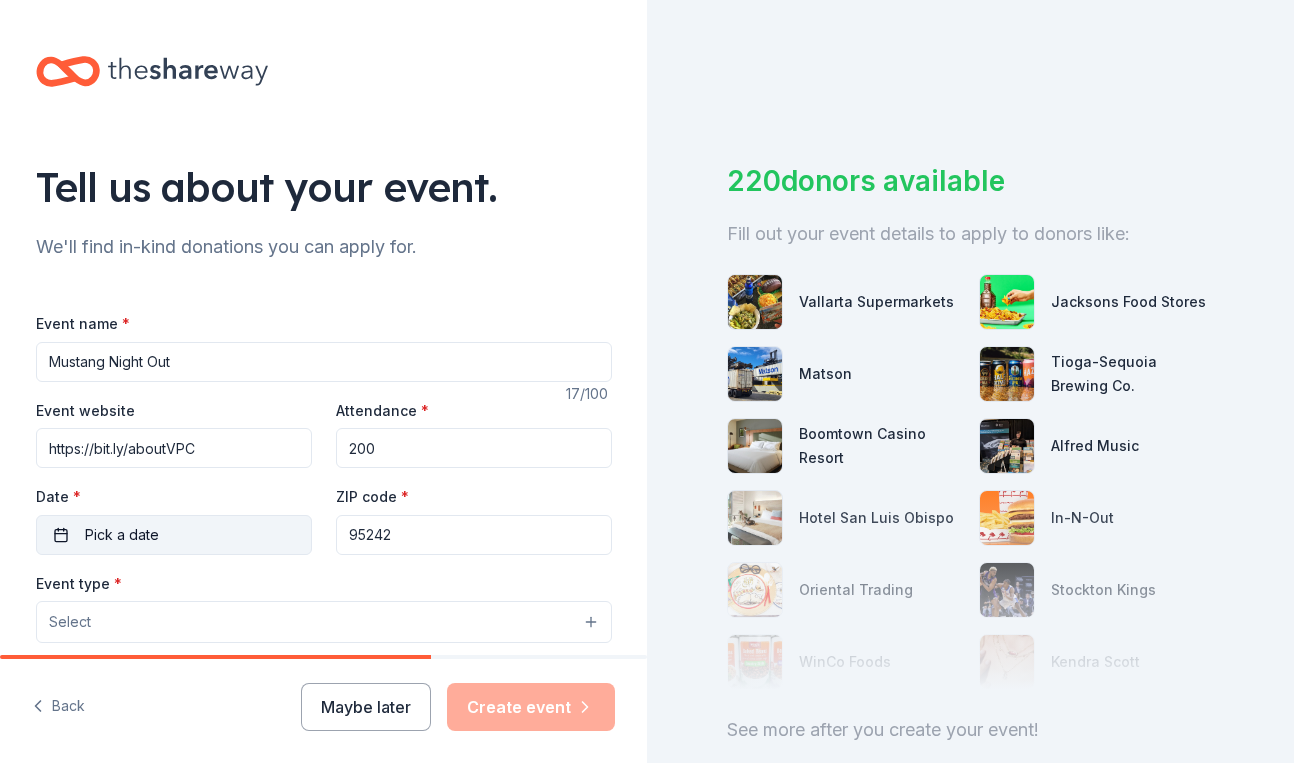 type on "200" 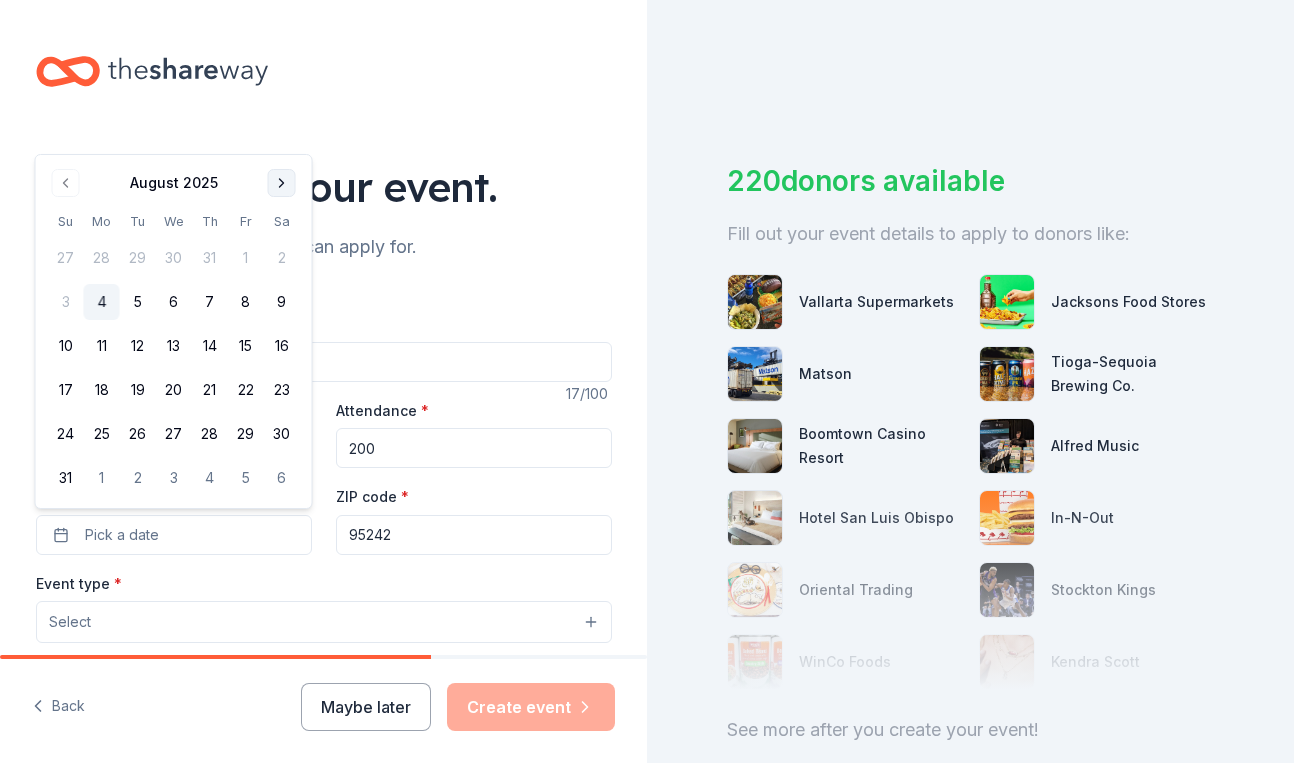 click at bounding box center (282, 183) 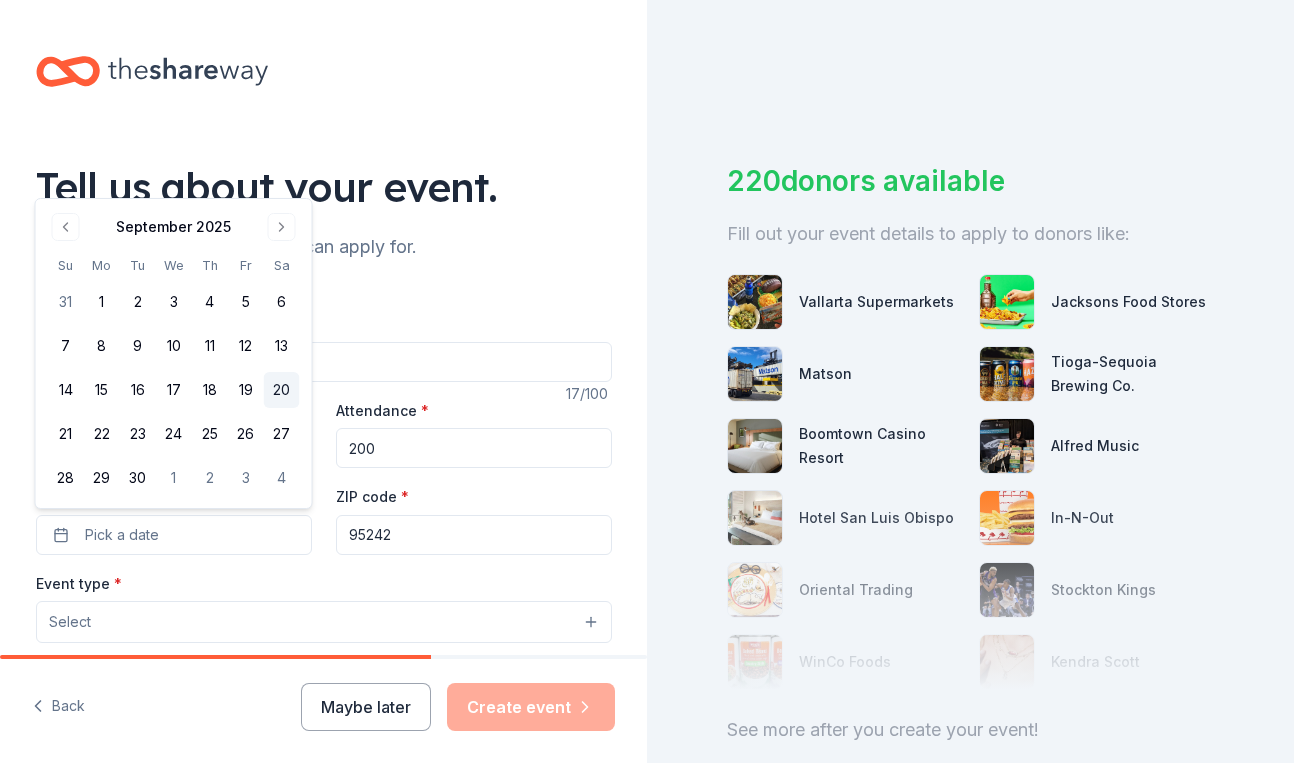 click on "20" at bounding box center (282, 390) 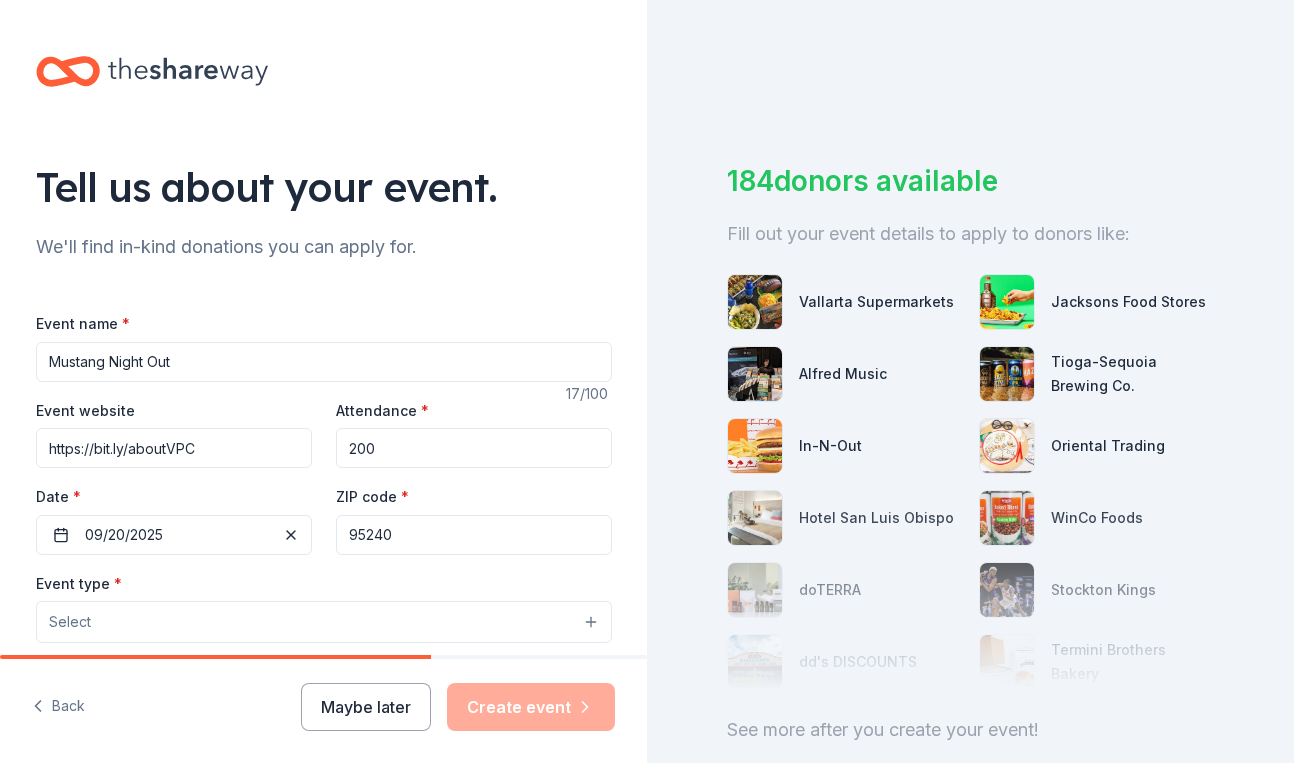 type on "95240" 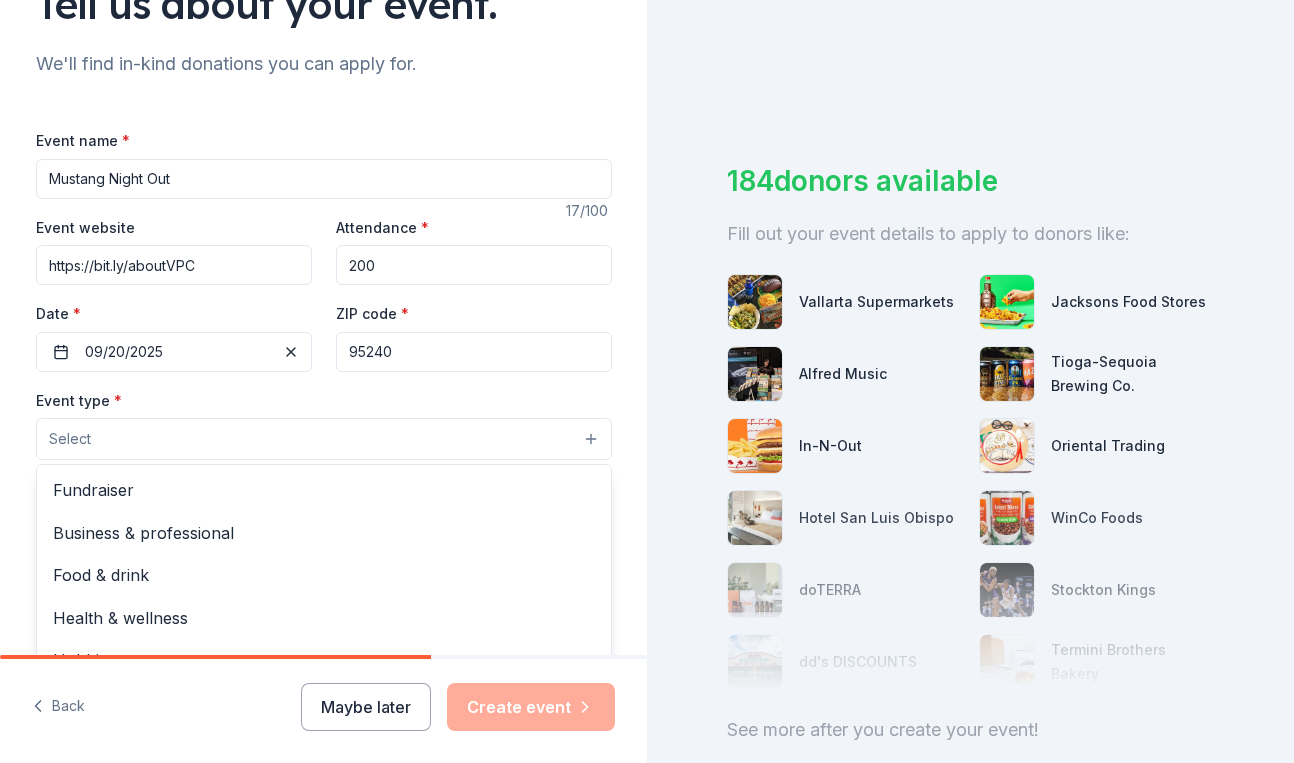 scroll, scrollTop: 184, scrollLeft: 0, axis: vertical 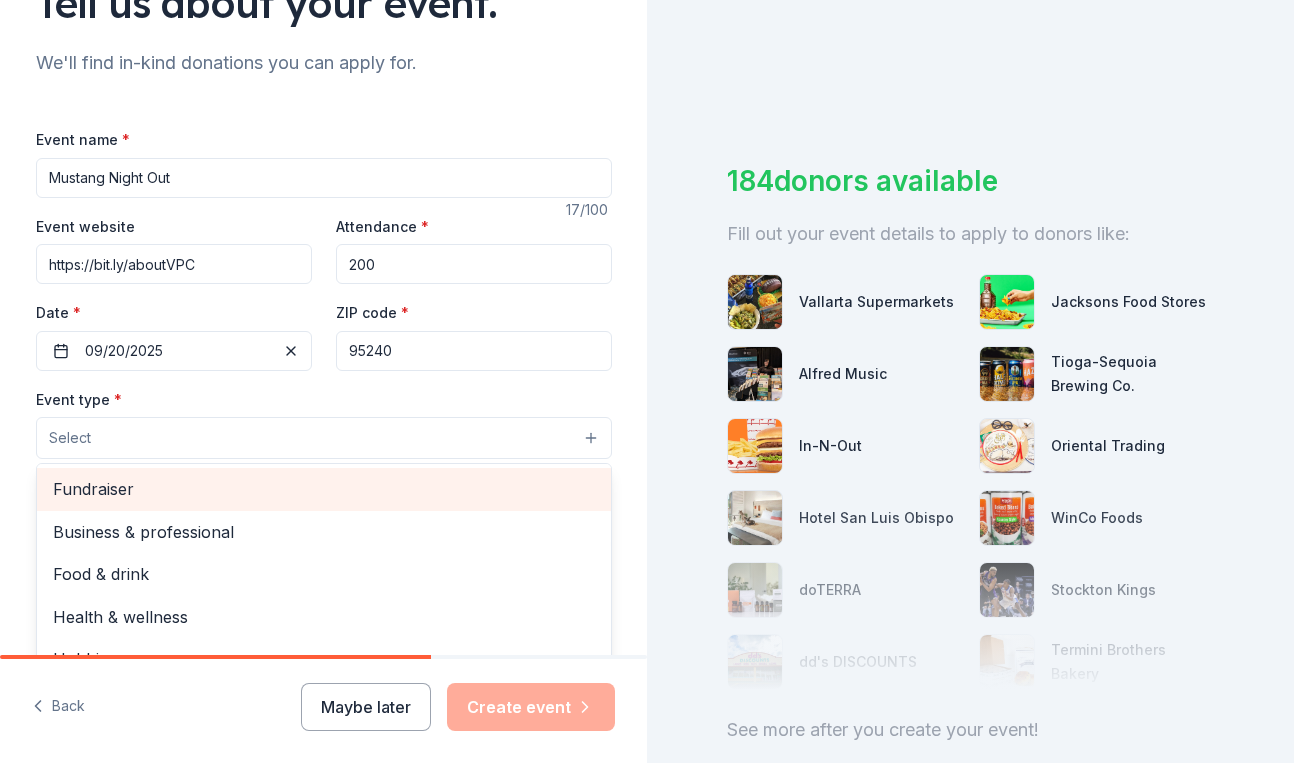 click on "Fundraiser" at bounding box center [324, 489] 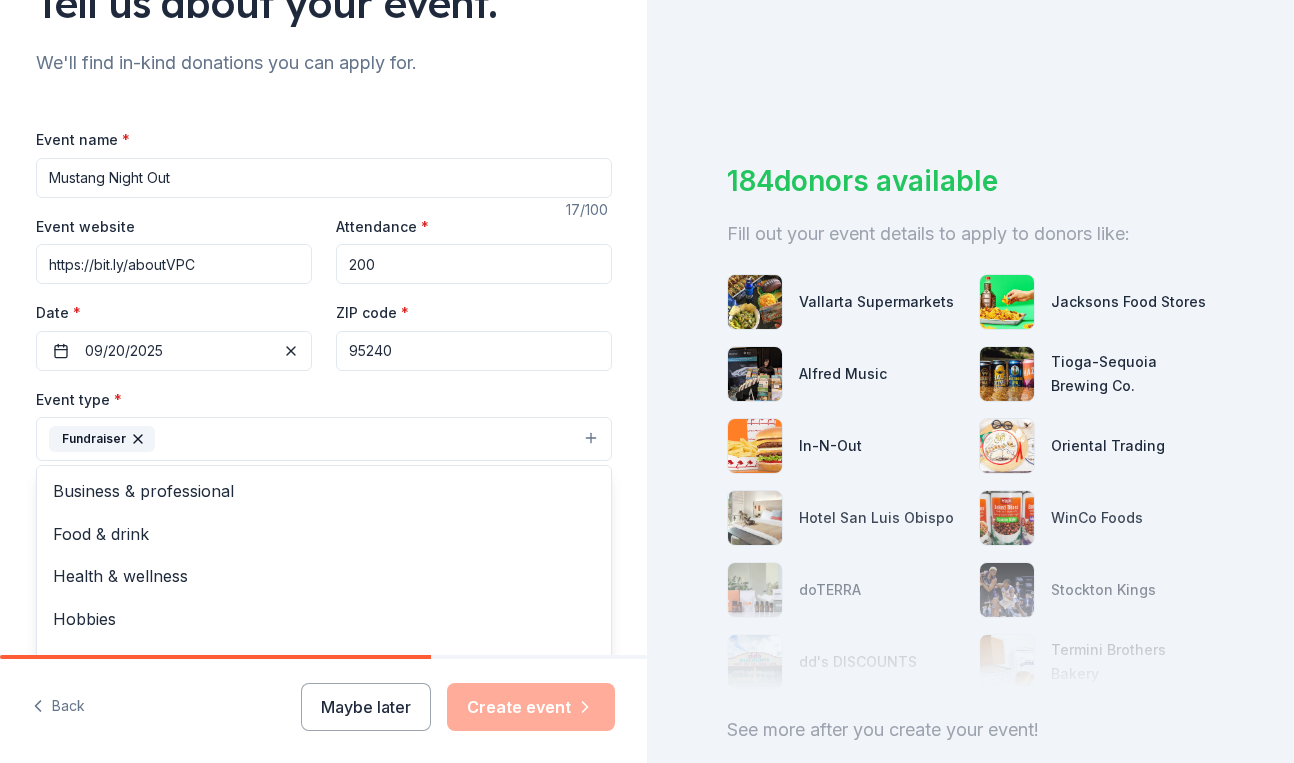 click on "Tell us about your event. We'll find in-kind donations you can apply for. Event name * Mustang Night Out 17 /100 Event website https://bit.ly/aboutVPC Attendance * 200 Date * 09/20/2025 ZIP code * 95240 Event type * Fundraiser Business & professional Food & drink Health & wellness Hobbies Music Performing & visual arts Demographic Select We use this information to help brands find events with their target demographic to sponsor their products. Mailing address Apt/unit Description What are you looking for? * Auction & raffle Meals Snacks Desserts Alcohol Beverages Send me reminders Email me reminders of donor application deadlines Recurring event" at bounding box center (324, 482) 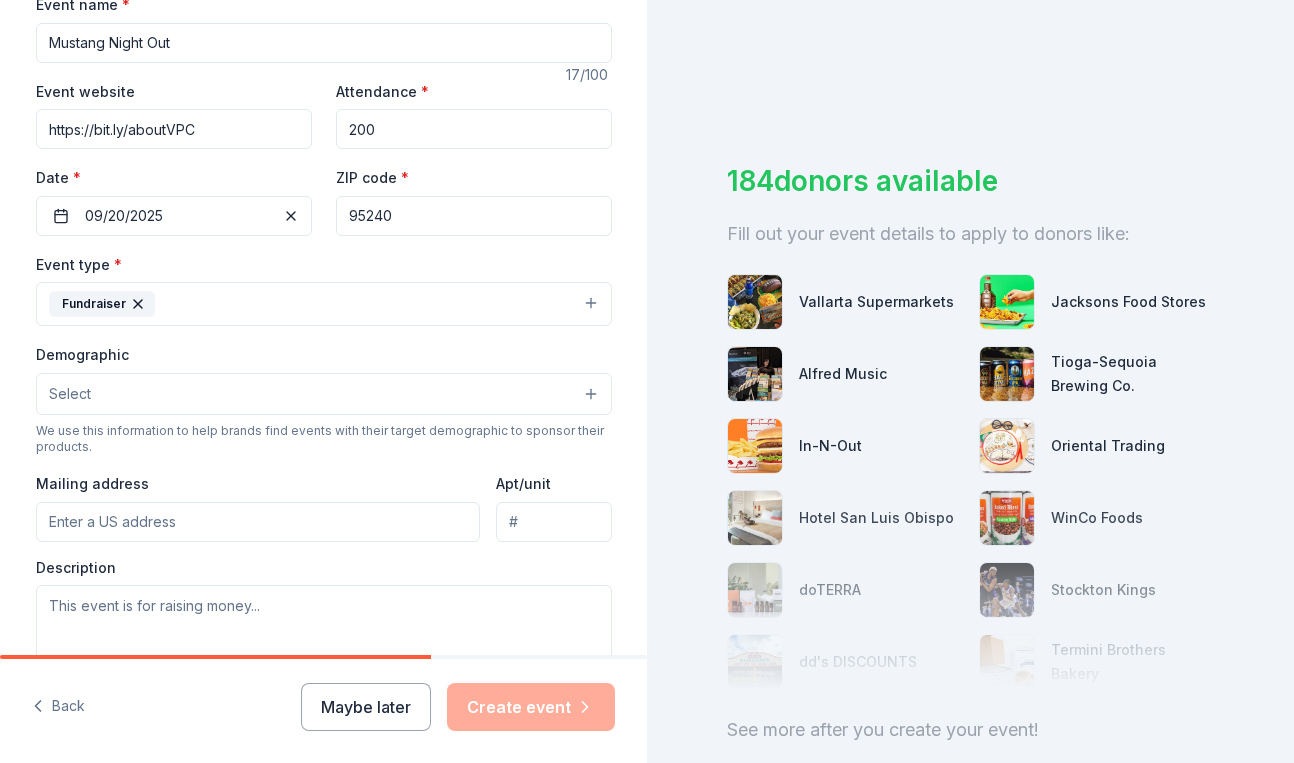 scroll, scrollTop: 350, scrollLeft: 0, axis: vertical 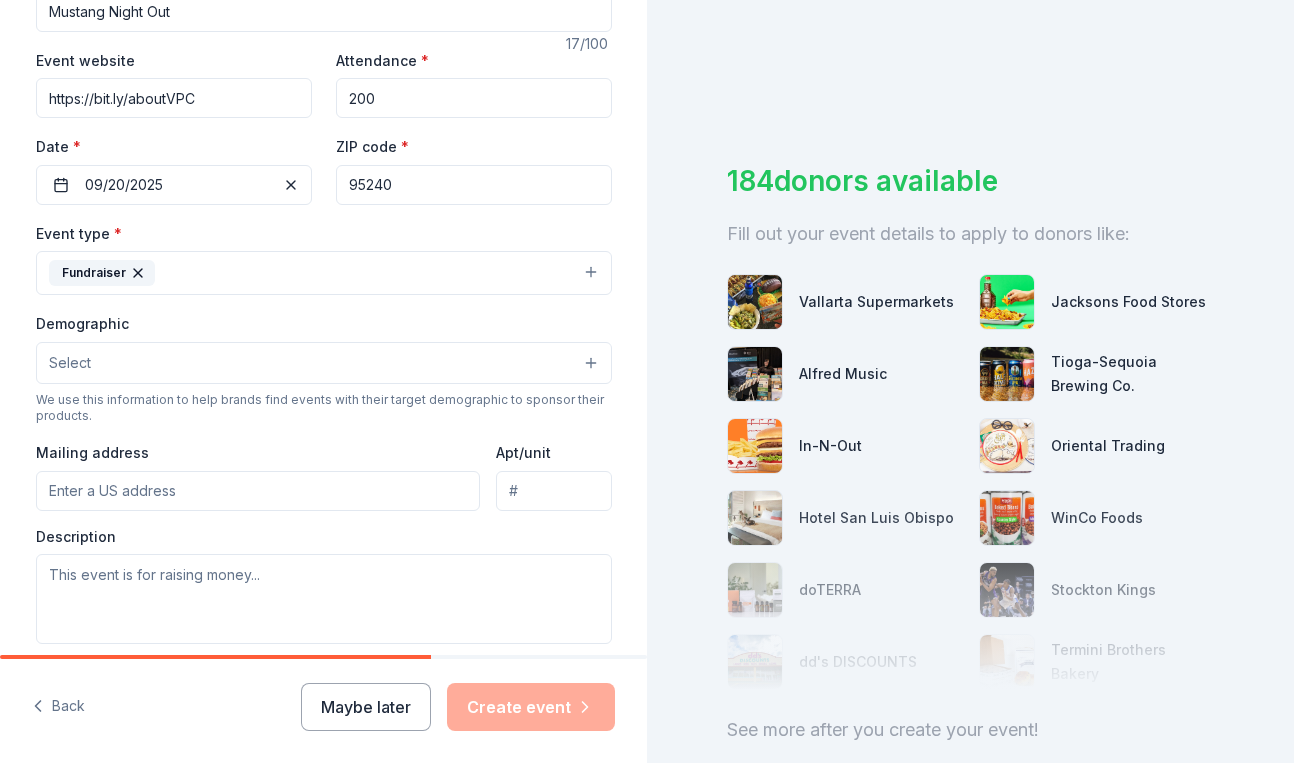 click on "Select" at bounding box center (324, 363) 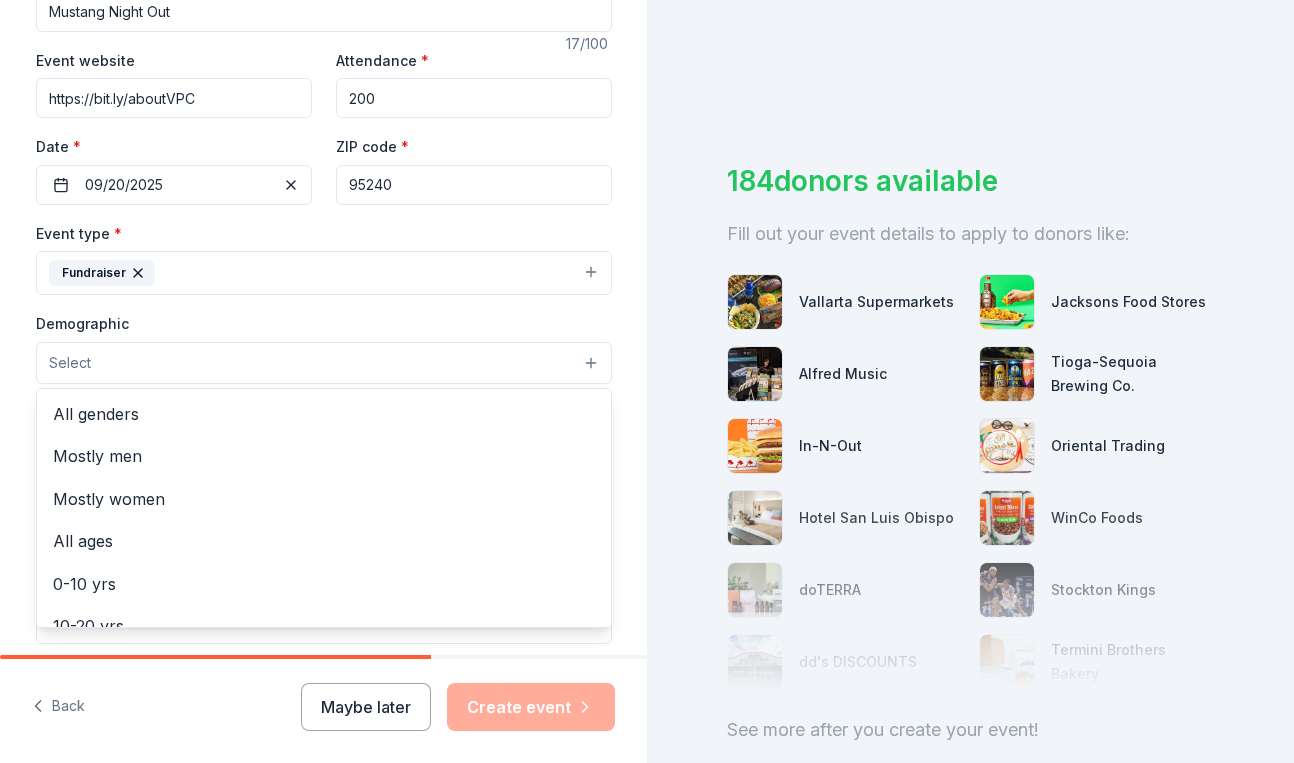 scroll, scrollTop: 0, scrollLeft: 0, axis: both 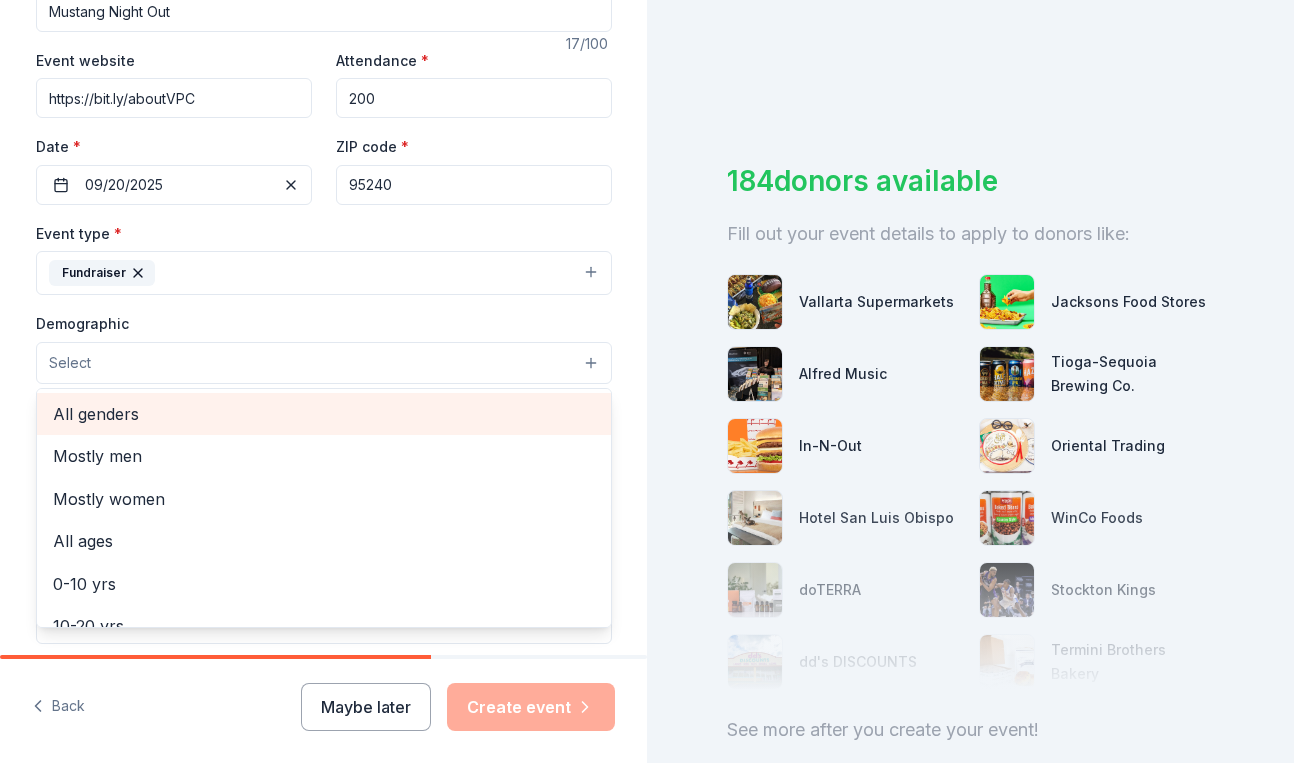 click on "All genders" at bounding box center (324, 414) 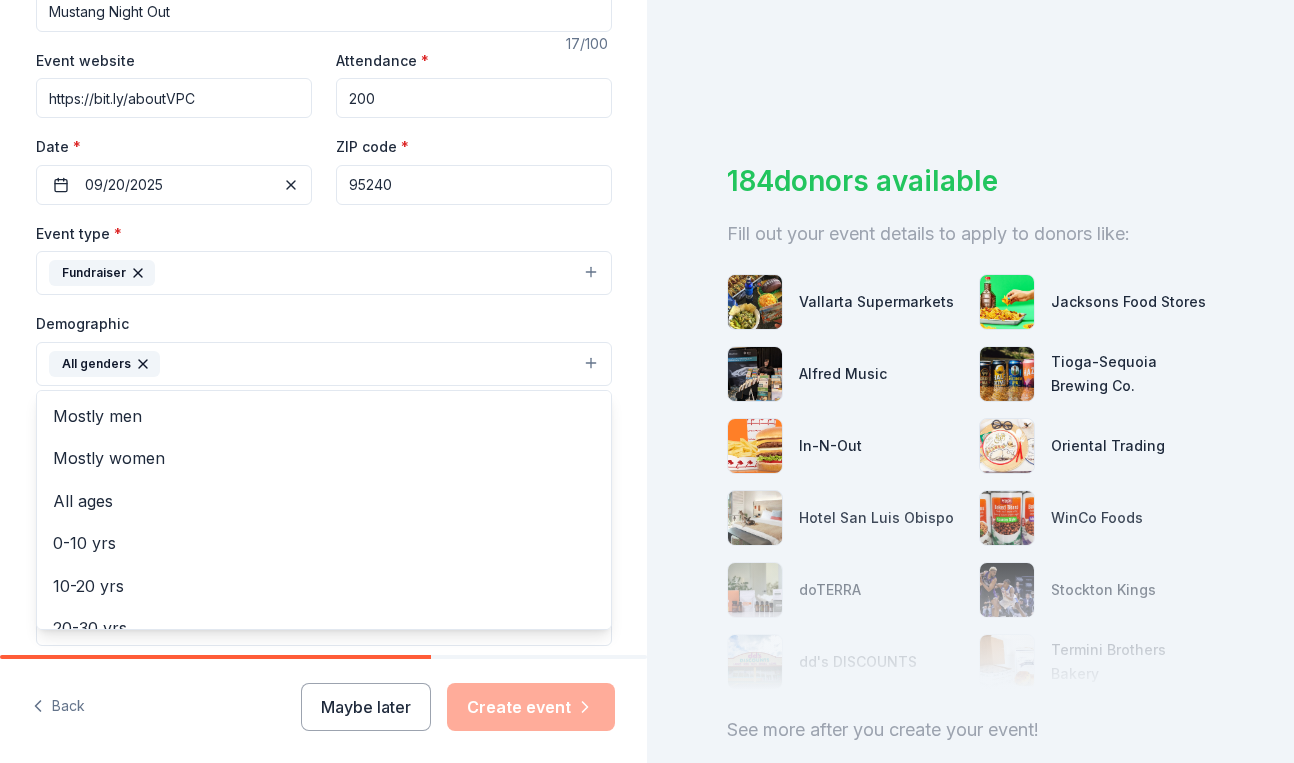 click on "Tell us about your event. We'll find in-kind donations you can apply for. Event name * Mustang Night Out 17 /100 Event website https://bit.ly/aboutVPC Attendance * 200 Date * 09/20/2025 ZIP code * 95240 Event type * Fundraiser Demographic All genders Mostly men Mostly women All ages 0-10 yrs 10-20 yrs 20-30 yrs 30-40 yrs 40-50 yrs 50-60 yrs 60-70 yrs 70-80 yrs 80+ yrs We use this information to help brands find events with their target demographic to sponsor their products. Mailing address Apt/unit Description What are you looking for? * Auction & raffle Meals Snacks Desserts Alcohol Beverages Send me reminders Email me reminders of donor application deadlines Recurring event" at bounding box center (324, 317) 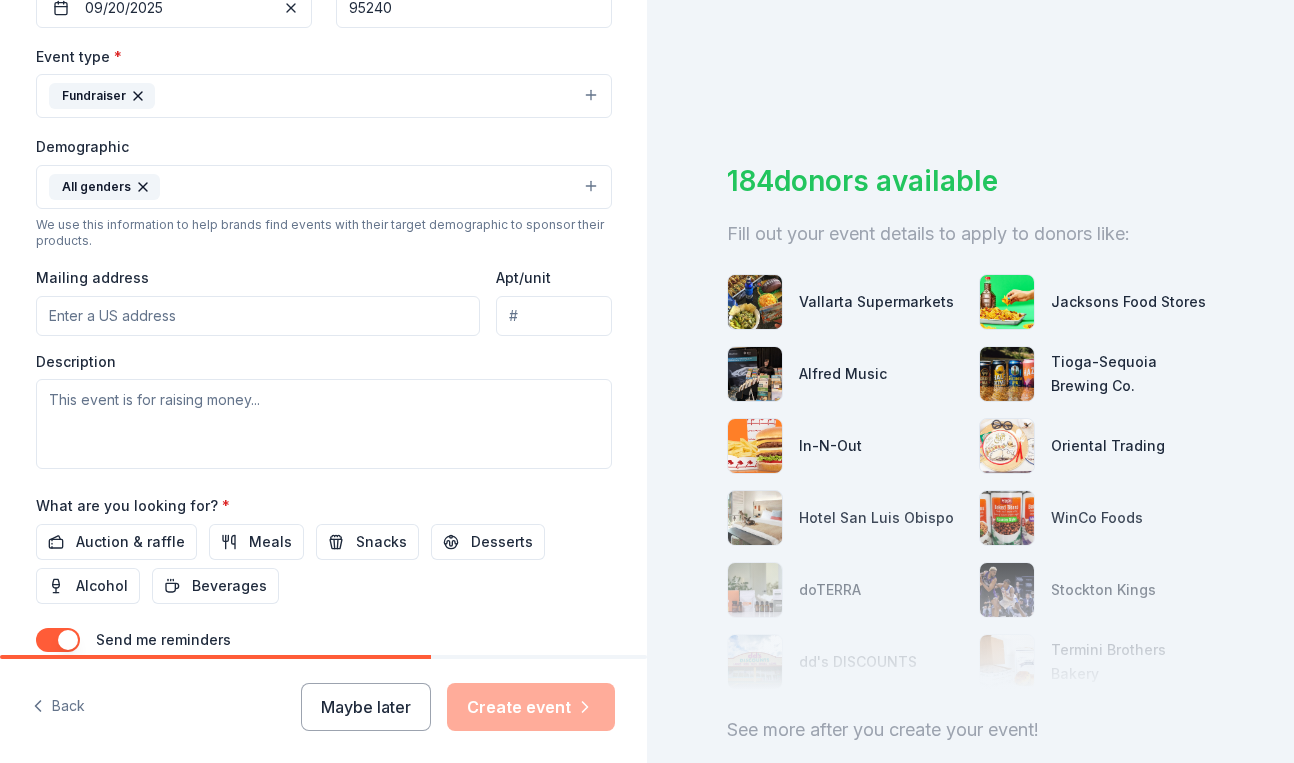 scroll, scrollTop: 533, scrollLeft: 0, axis: vertical 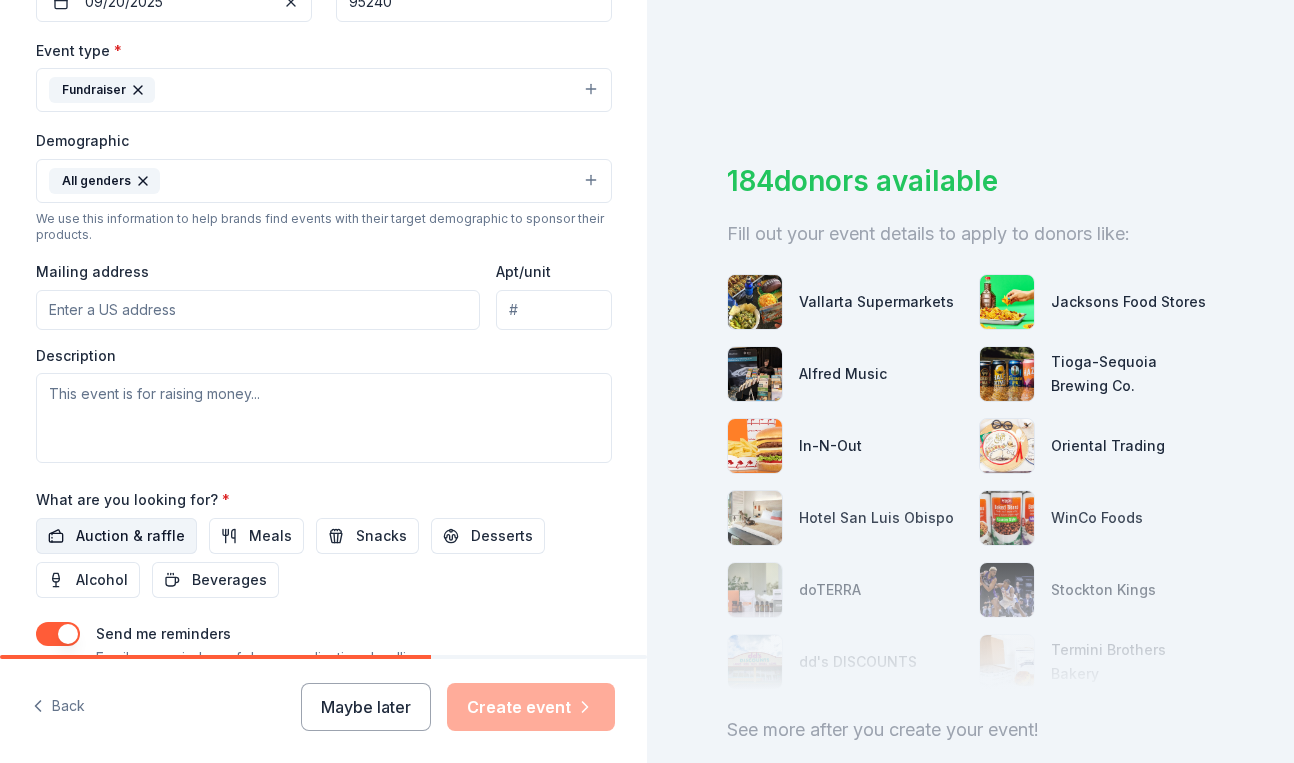 click on "Auction & raffle" at bounding box center [130, 536] 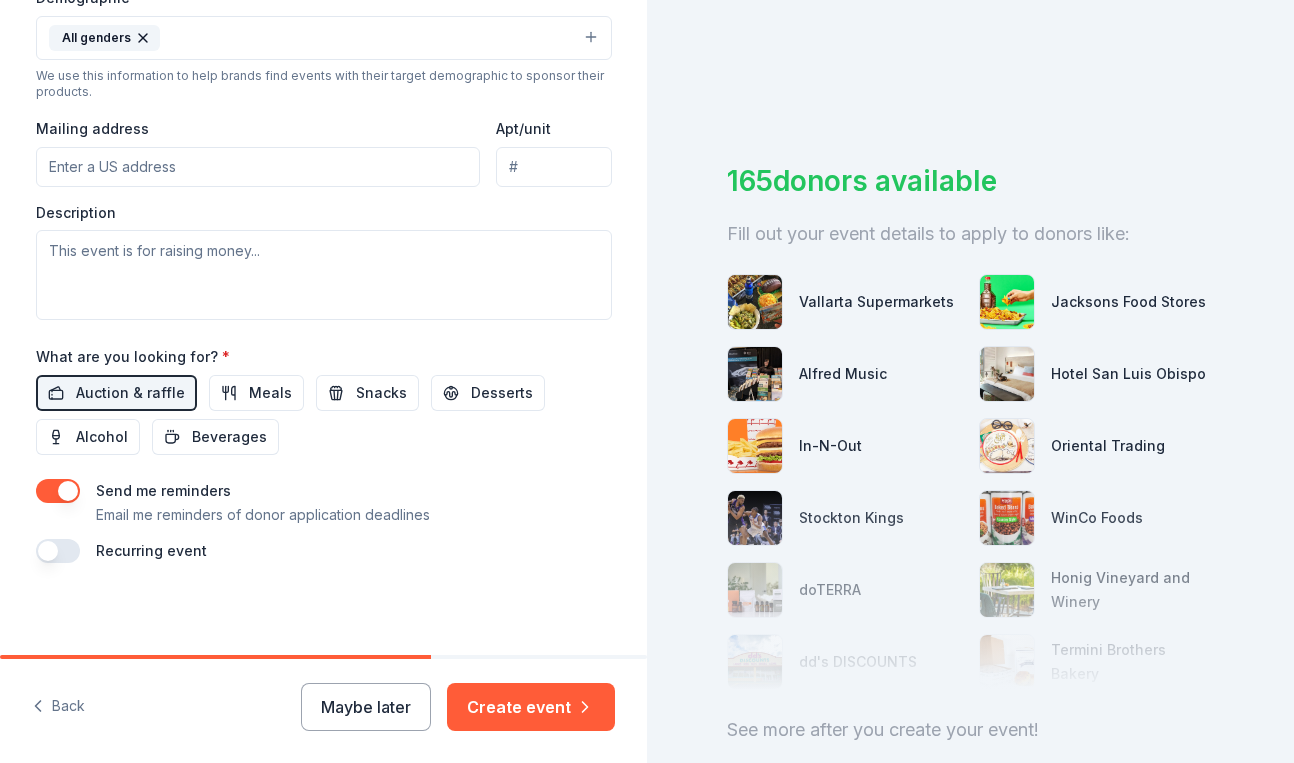 scroll, scrollTop: 675, scrollLeft: 0, axis: vertical 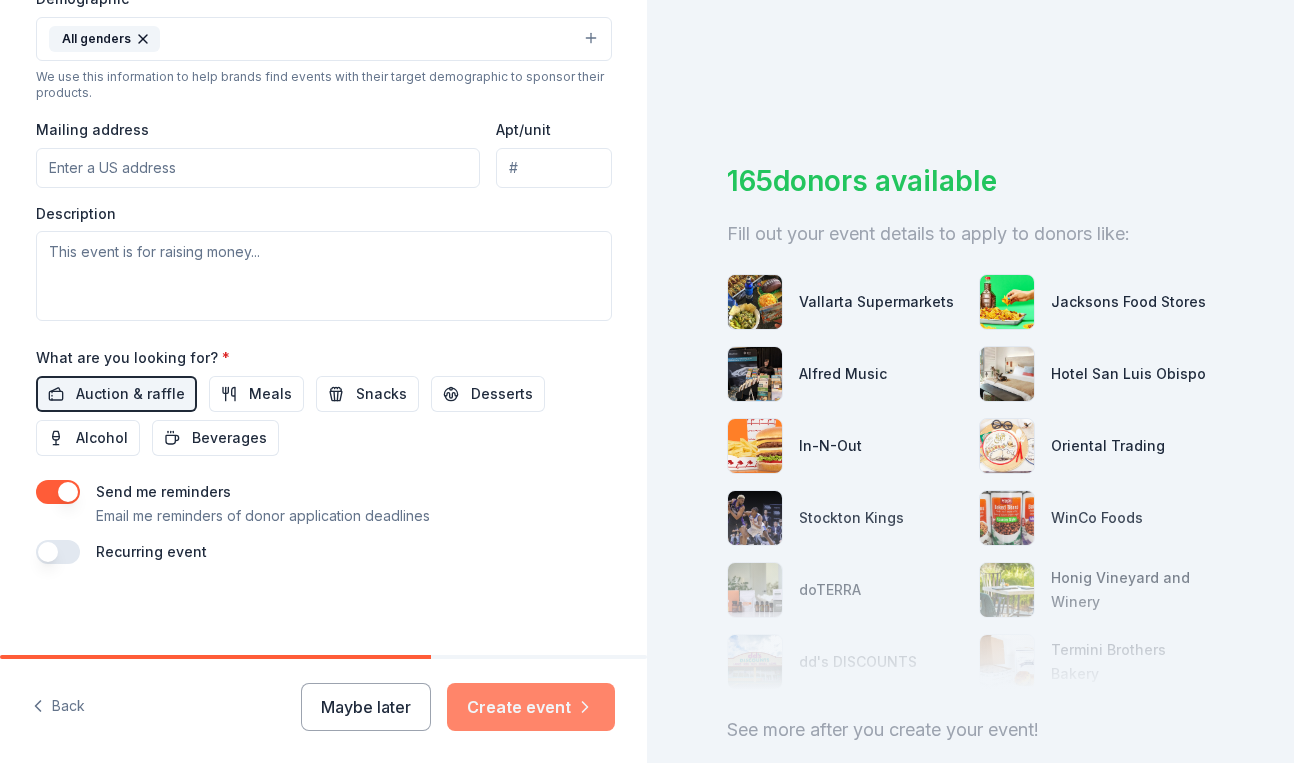 click on "Create event" at bounding box center [531, 707] 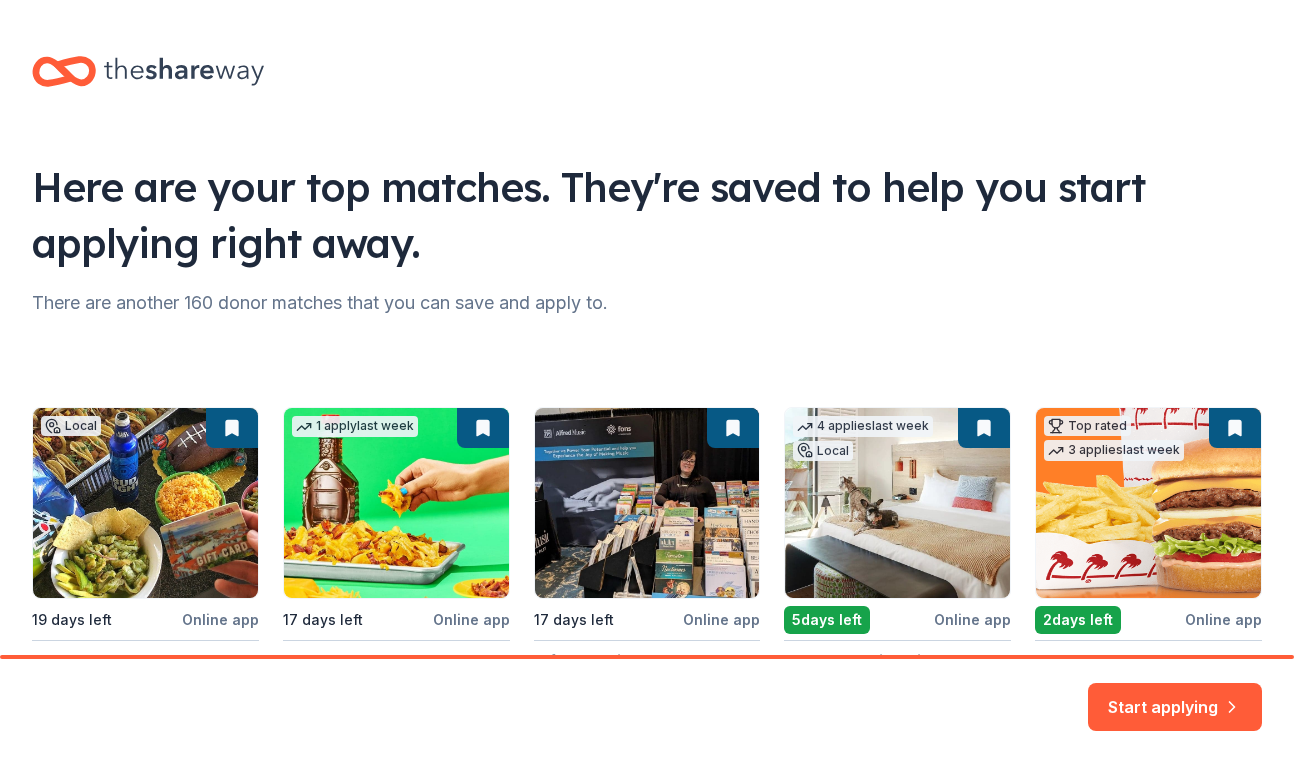 scroll, scrollTop: 0, scrollLeft: 0, axis: both 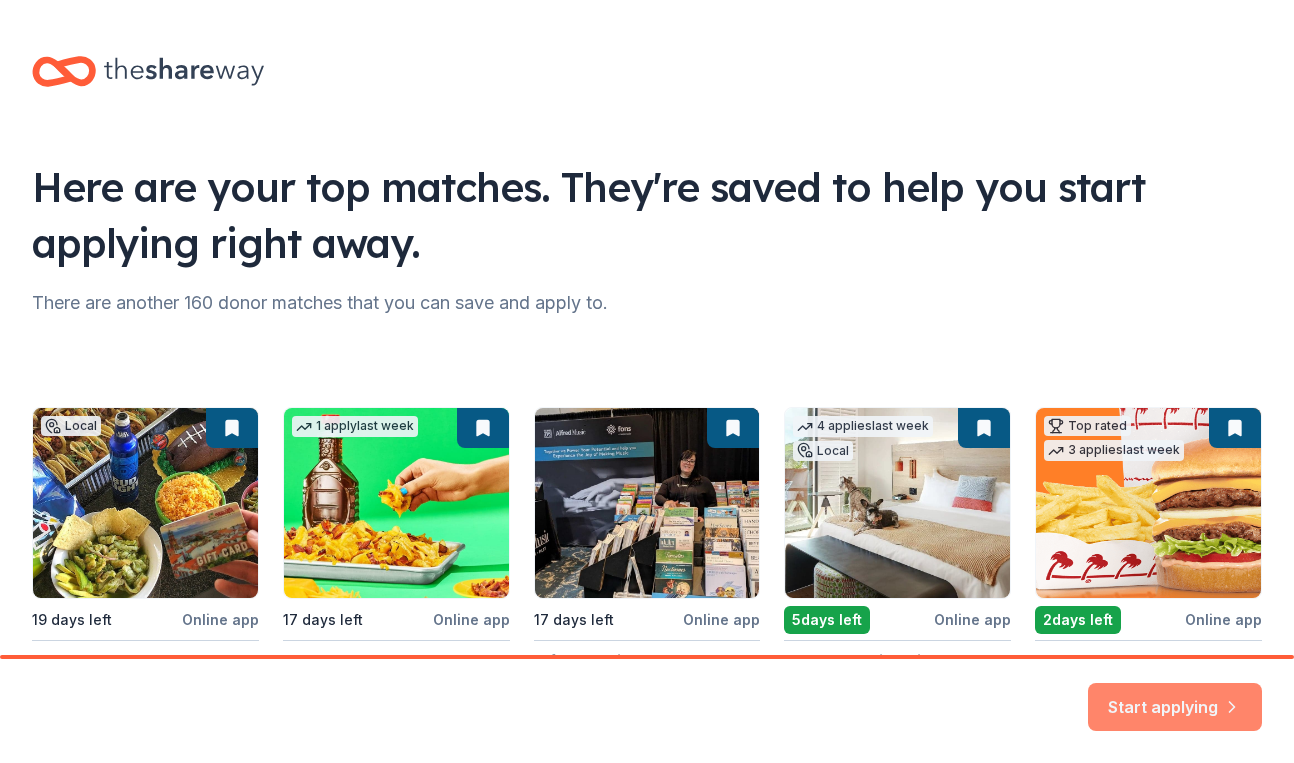 click on "Start applying" at bounding box center (1175, 695) 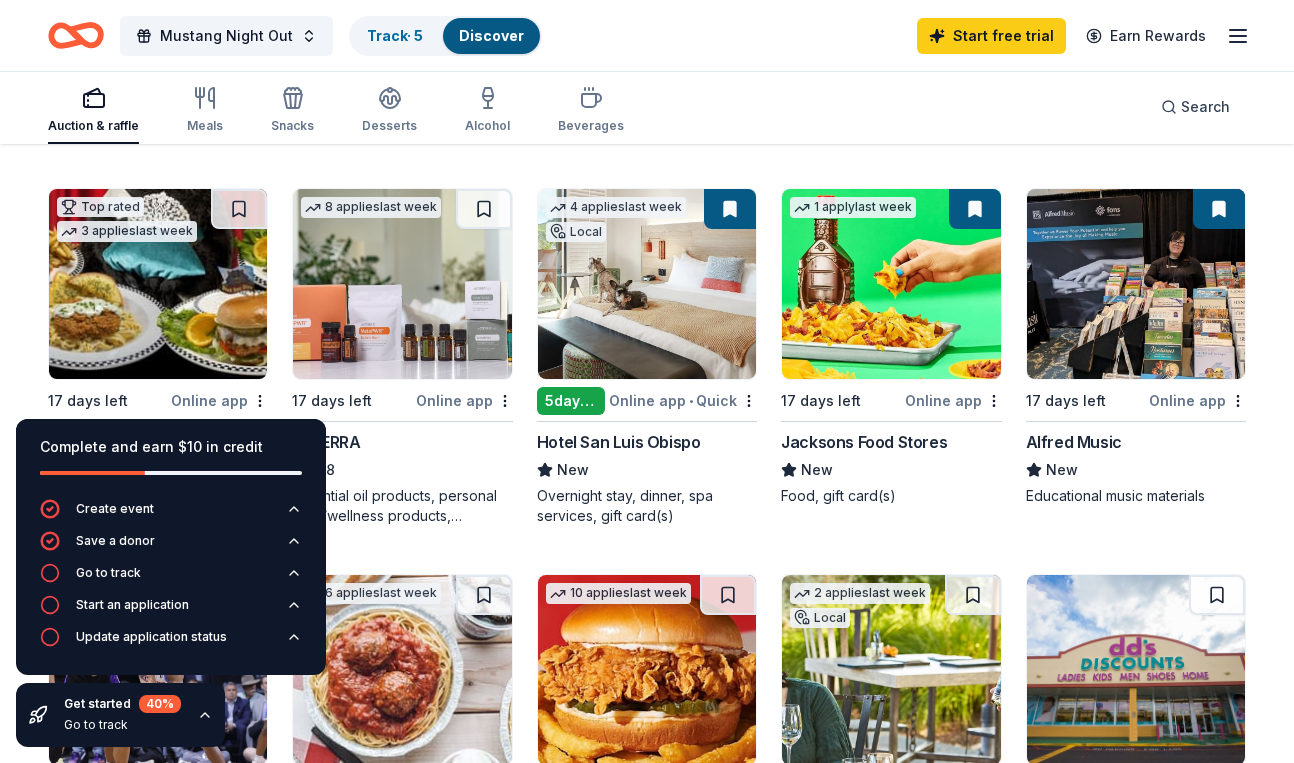 scroll, scrollTop: 922, scrollLeft: 0, axis: vertical 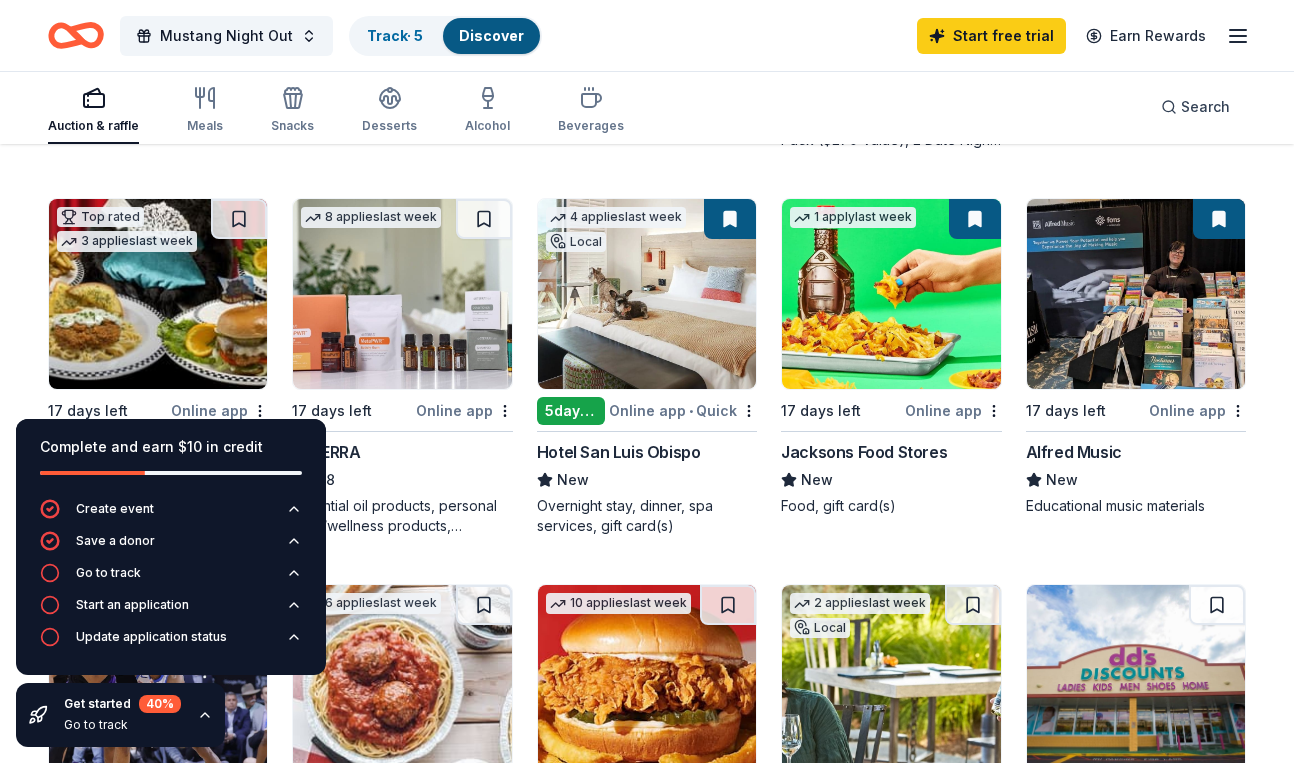 click at bounding box center (402, 294) 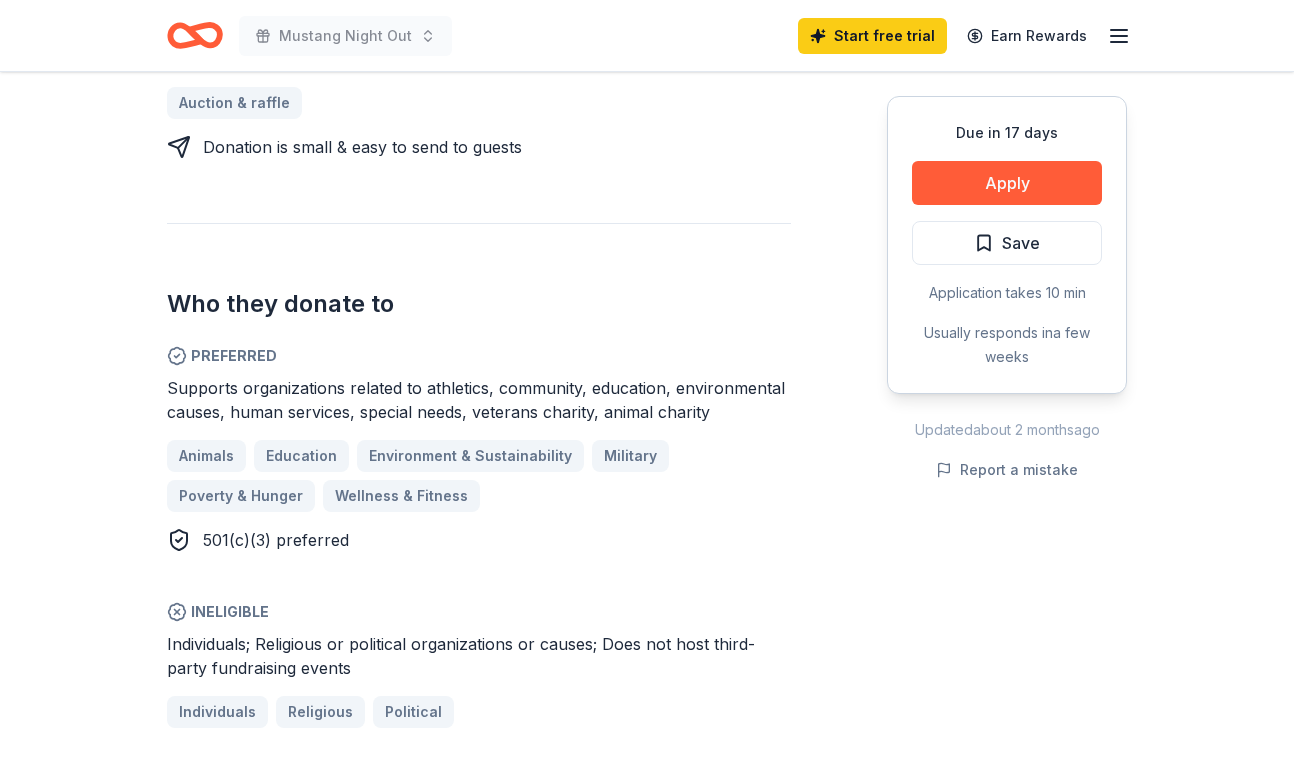 scroll, scrollTop: 912, scrollLeft: 0, axis: vertical 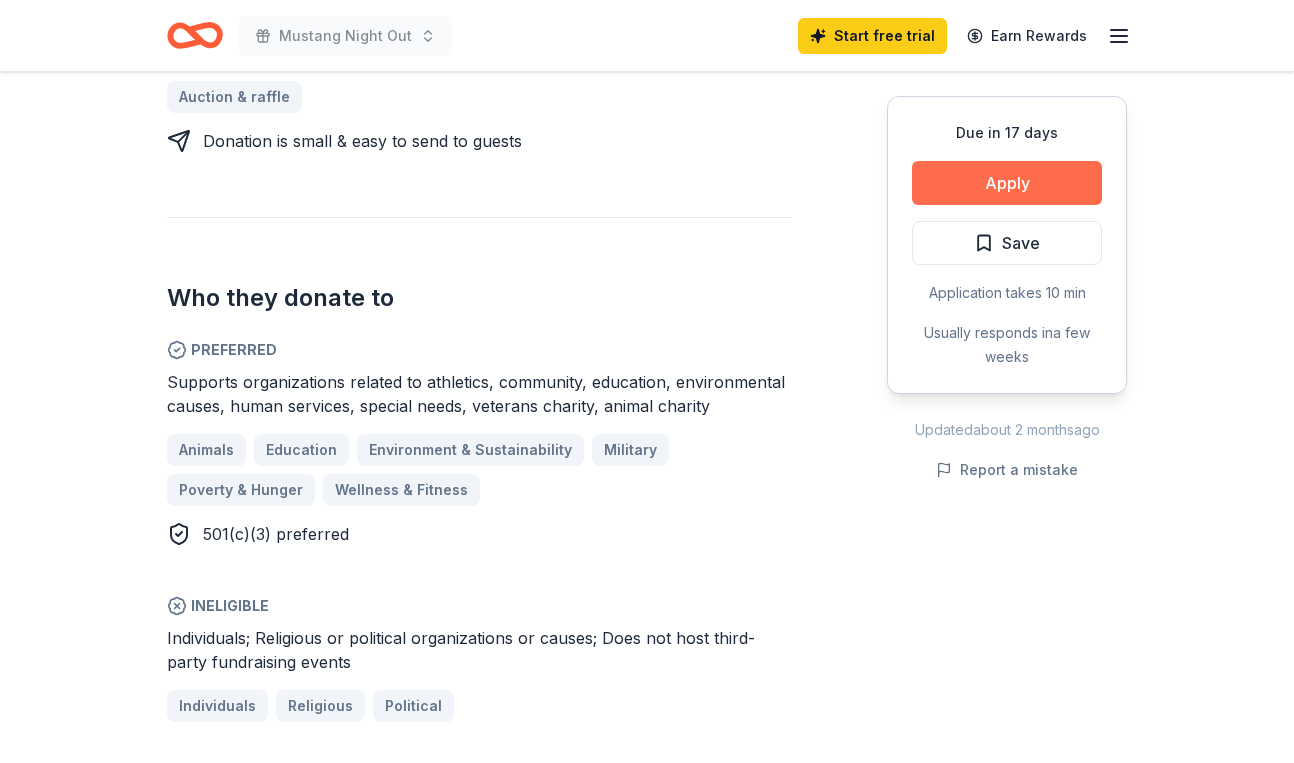 click on "Apply" at bounding box center [1007, 183] 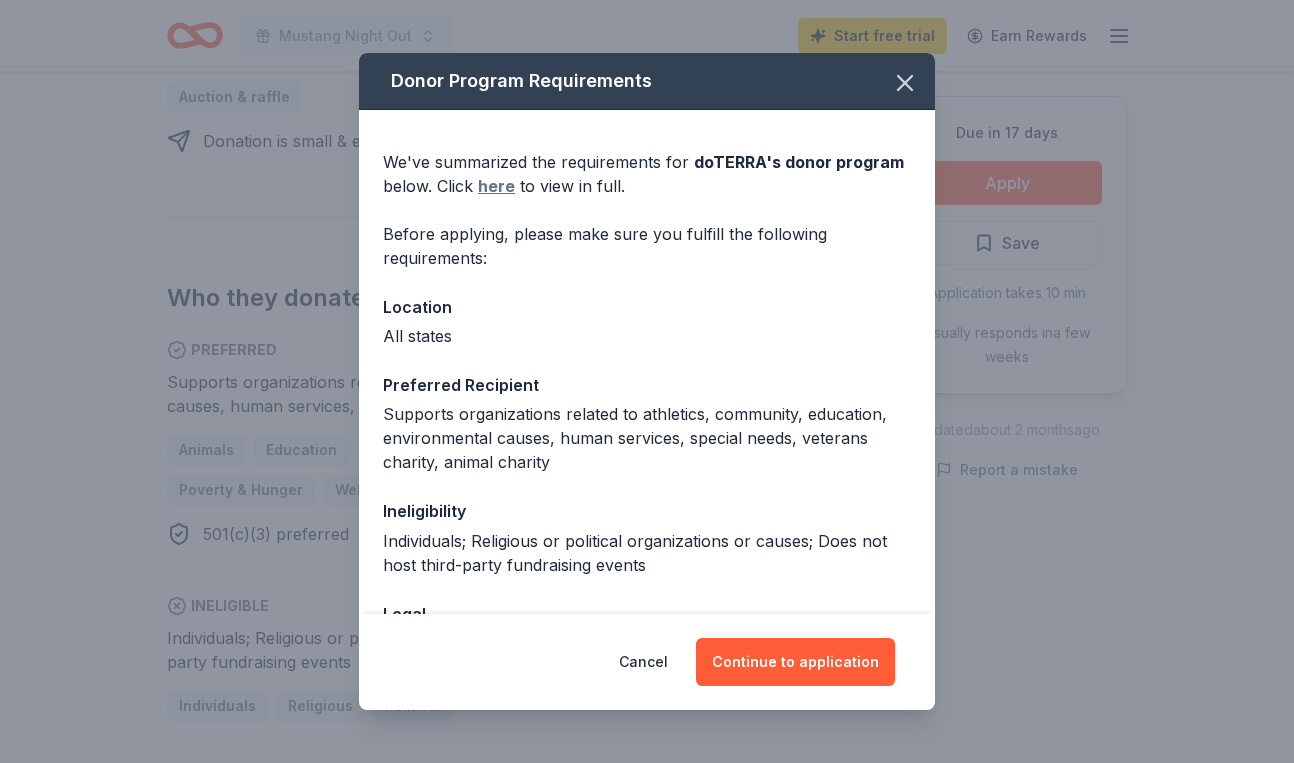 click on "here" at bounding box center [496, 186] 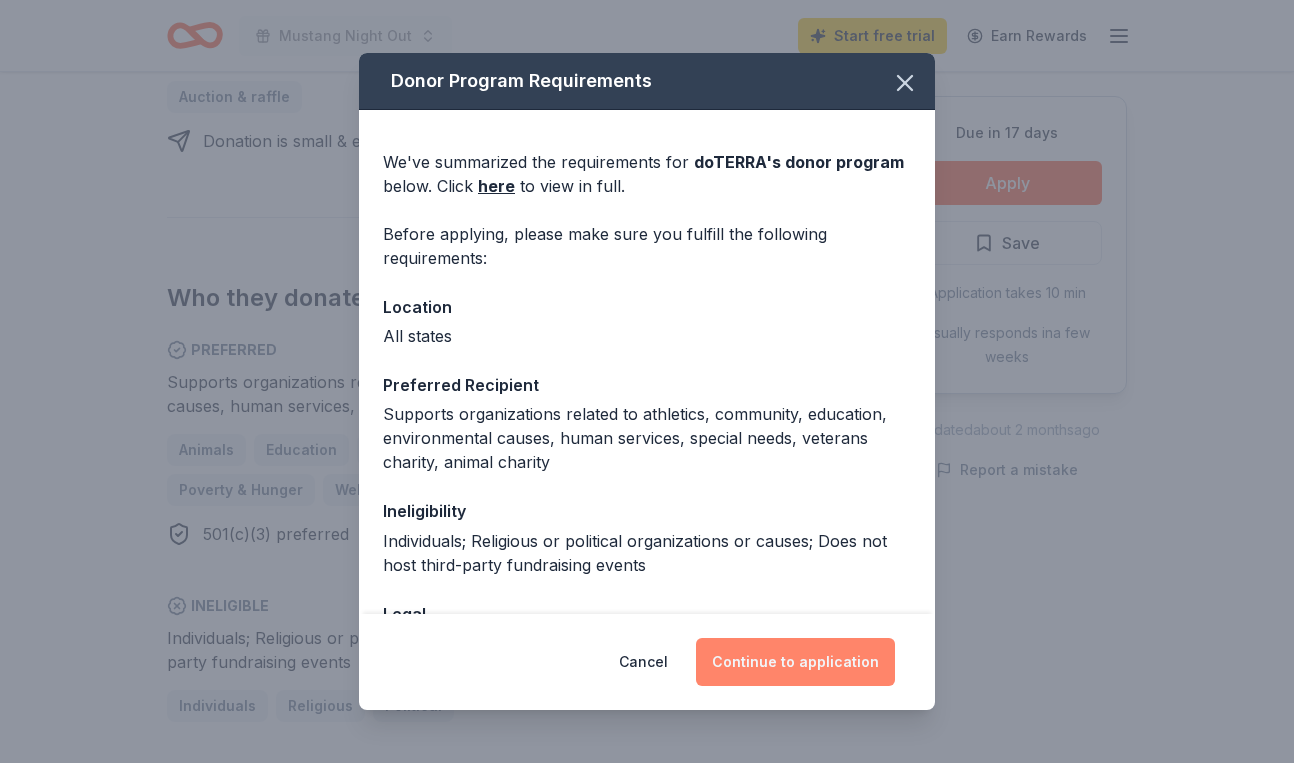 click on "Continue to application" at bounding box center (795, 662) 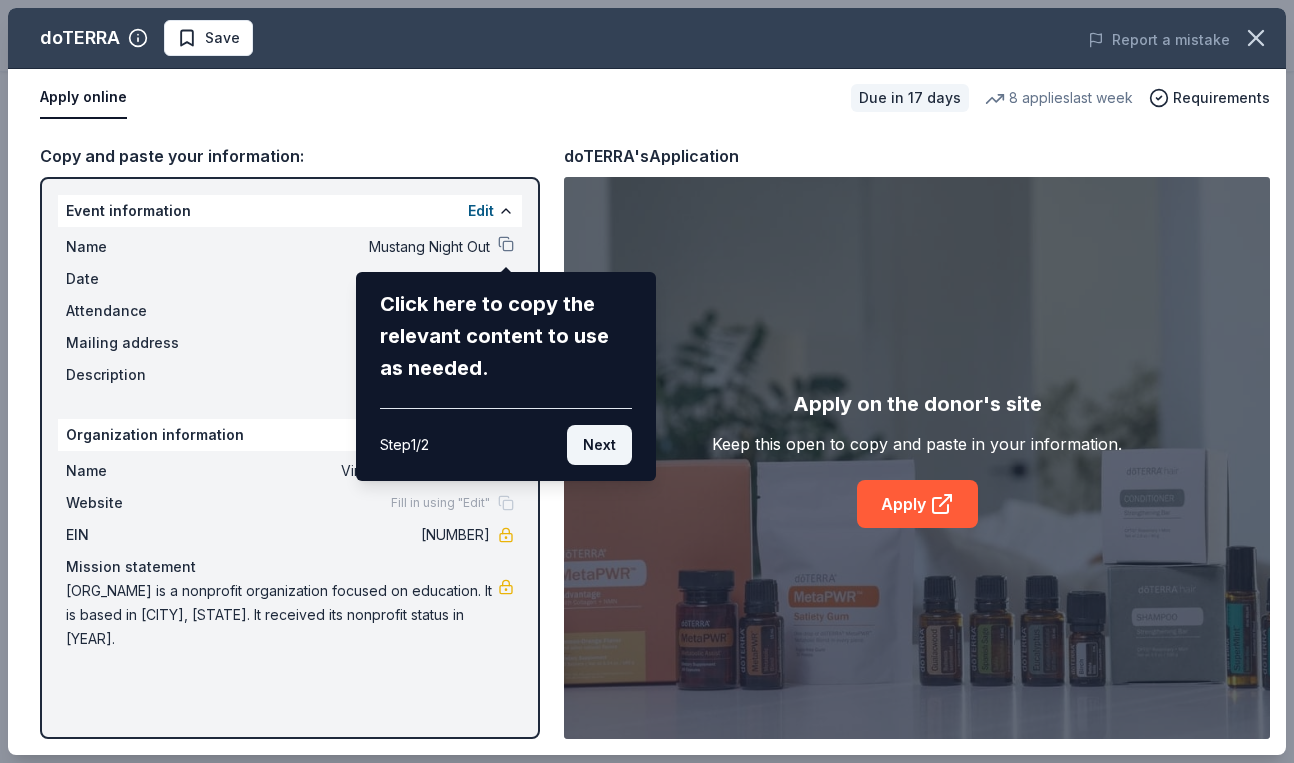 click on "Next" at bounding box center [599, 445] 